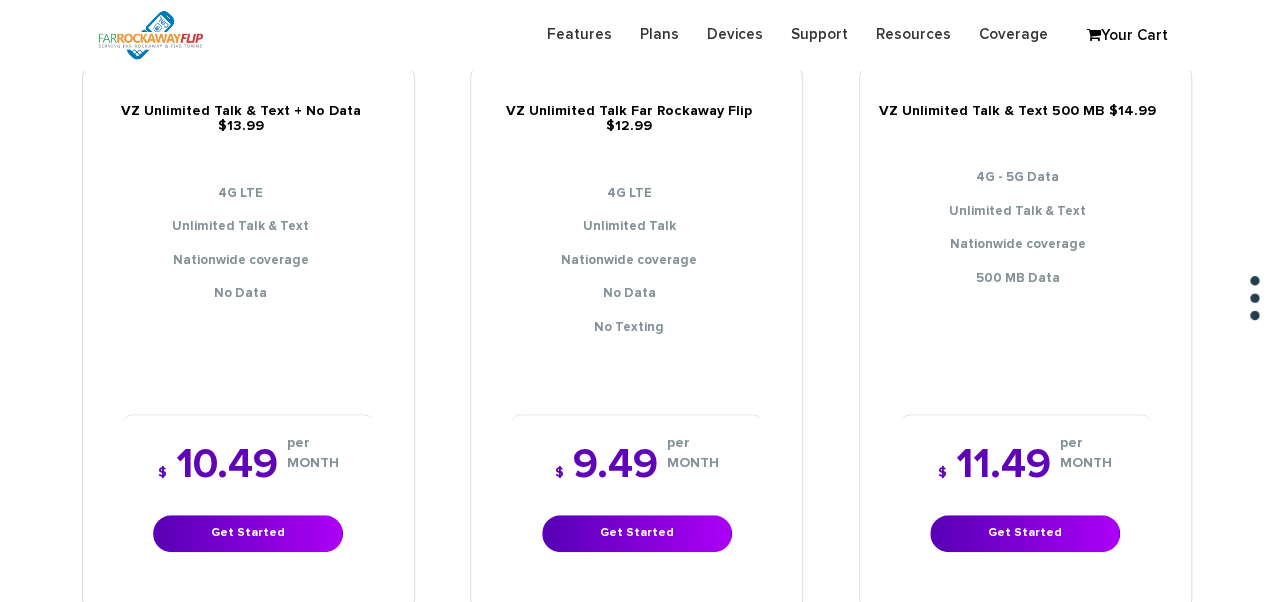 scroll, scrollTop: 400, scrollLeft: 0, axis: vertical 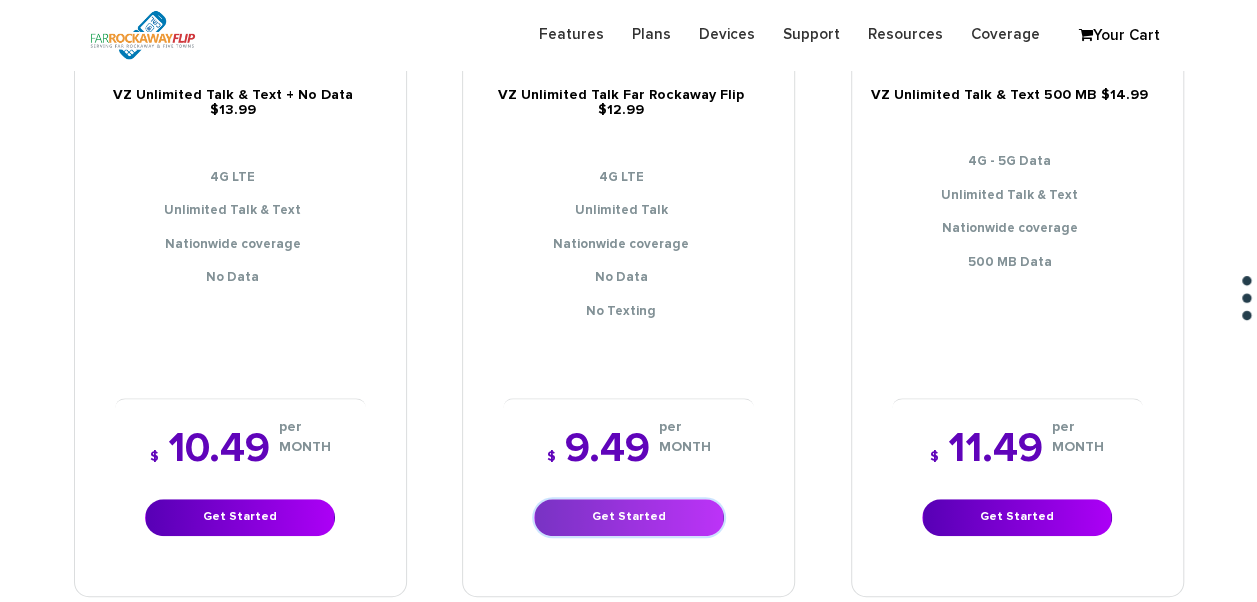 click on "Get Started" at bounding box center [629, 517] 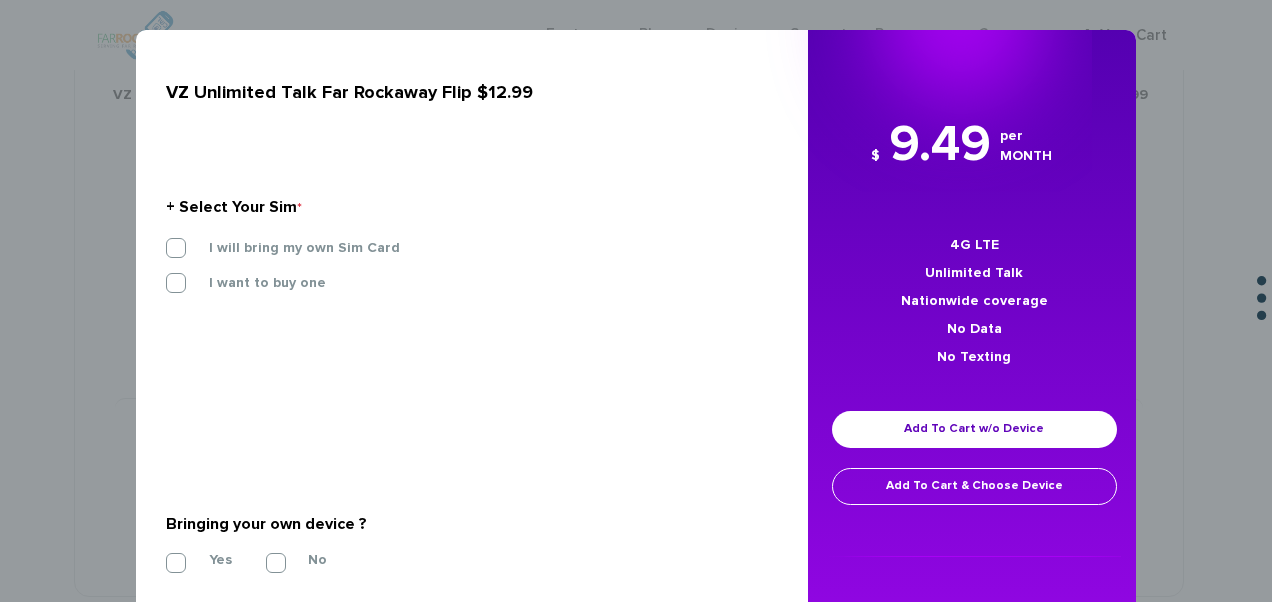 click on "+ Select Your Sim   *
I will bring my own Sim Card
I want to buy one
SIM STARTER KIT" at bounding box center [464, 249] 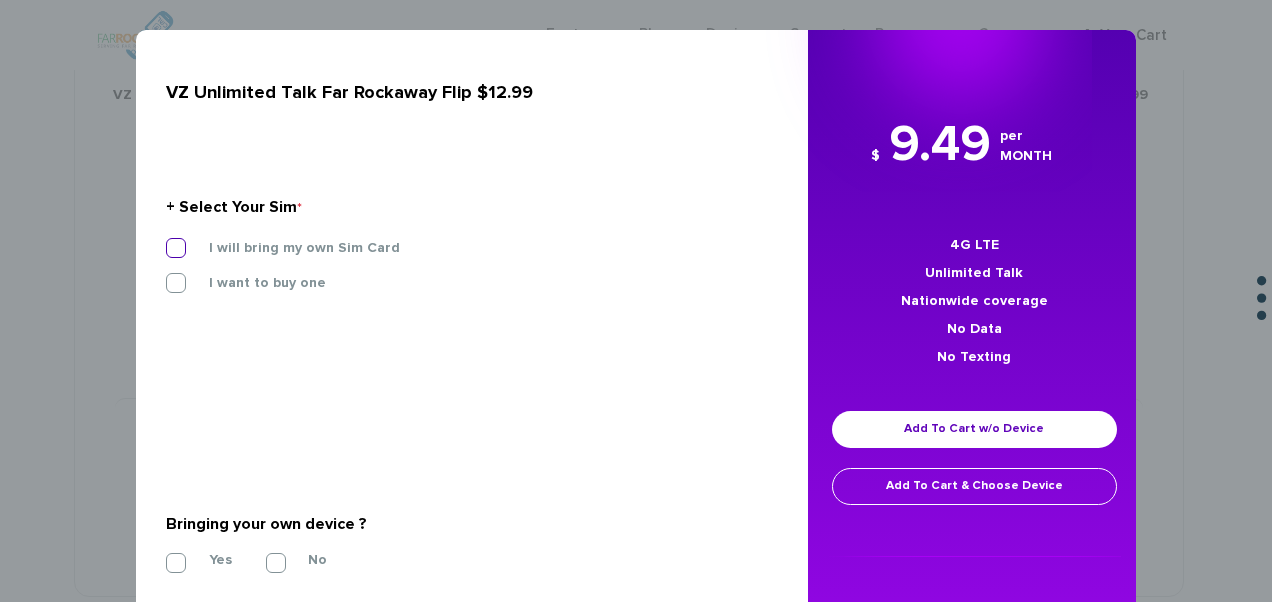 click on "I will bring my own Sim Card" at bounding box center (289, 248) 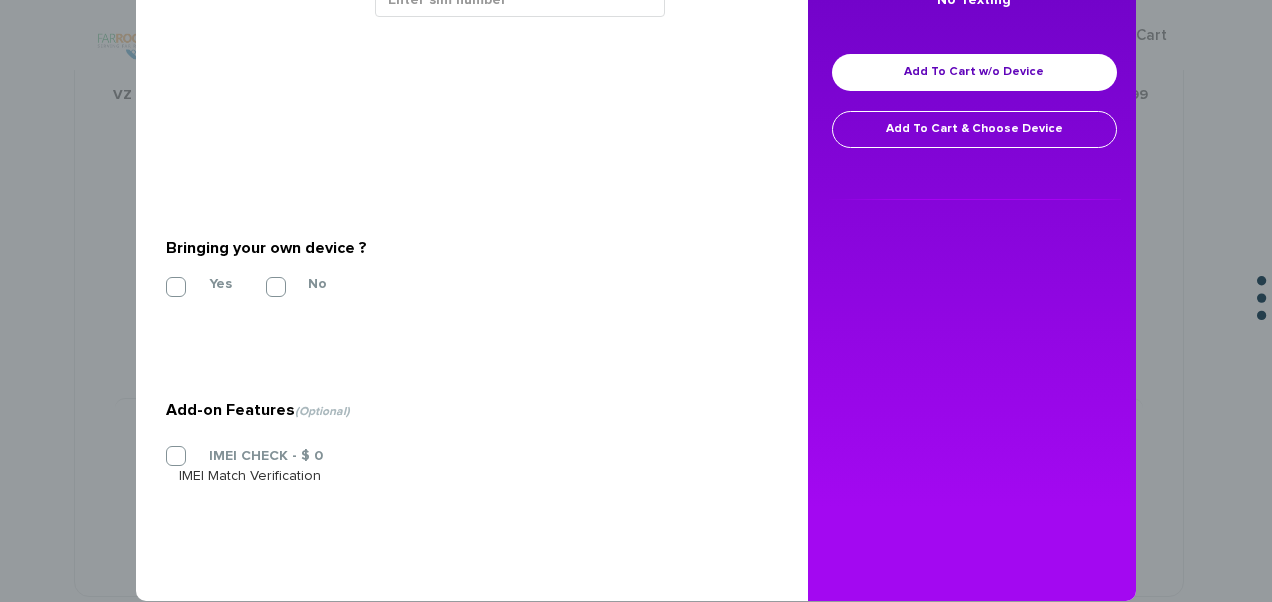 scroll, scrollTop: 386, scrollLeft: 0, axis: vertical 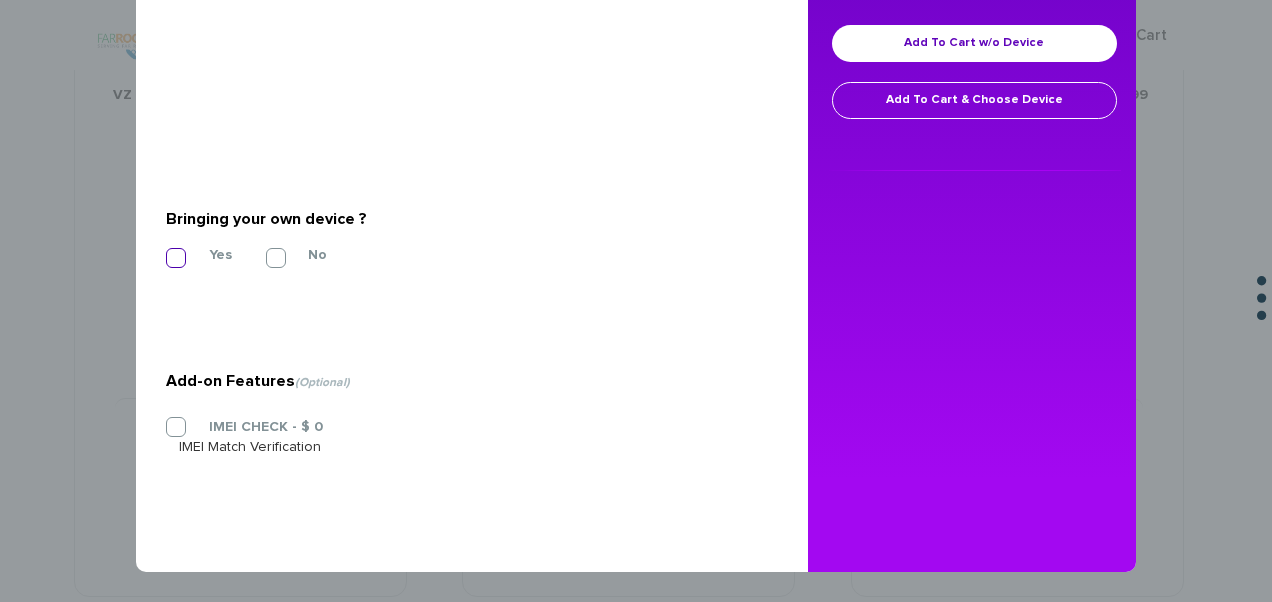 click on "Yes" at bounding box center [205, 255] 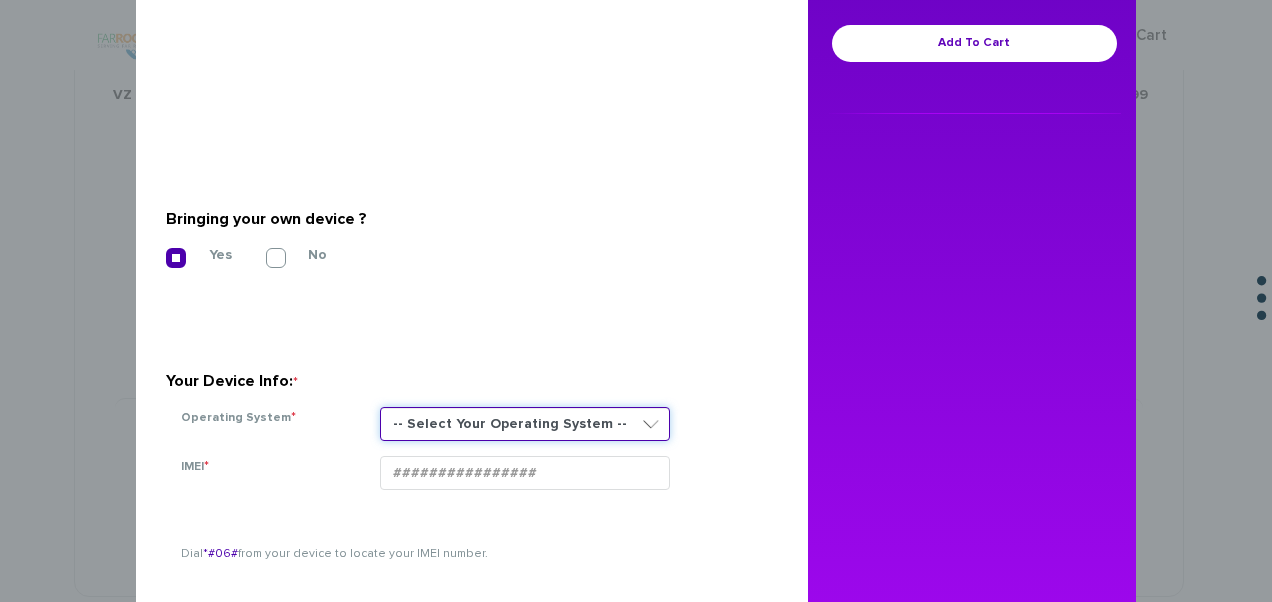 click on "-- Select Your Operating System -- ANDROID BLACKBERRY IOS NONE (BASIC PHONE) WINDOWS" at bounding box center (525, 424) 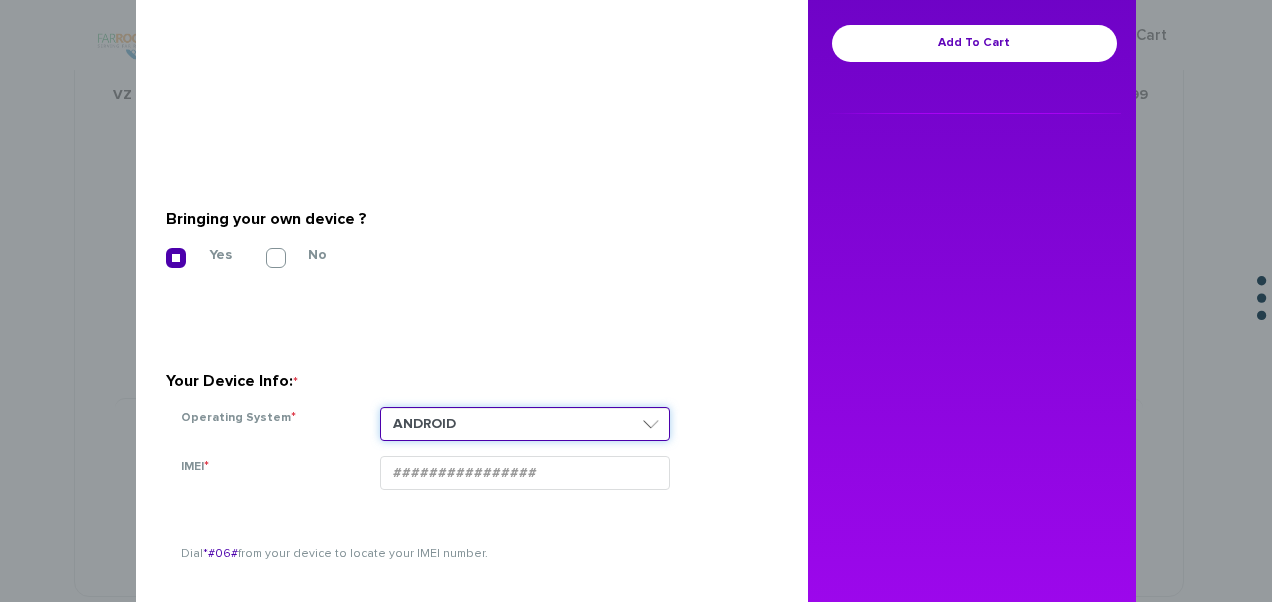 click on "-- Select Your Operating System -- ANDROID BLACKBERRY IOS NONE (BASIC PHONE) WINDOWS" at bounding box center (525, 424) 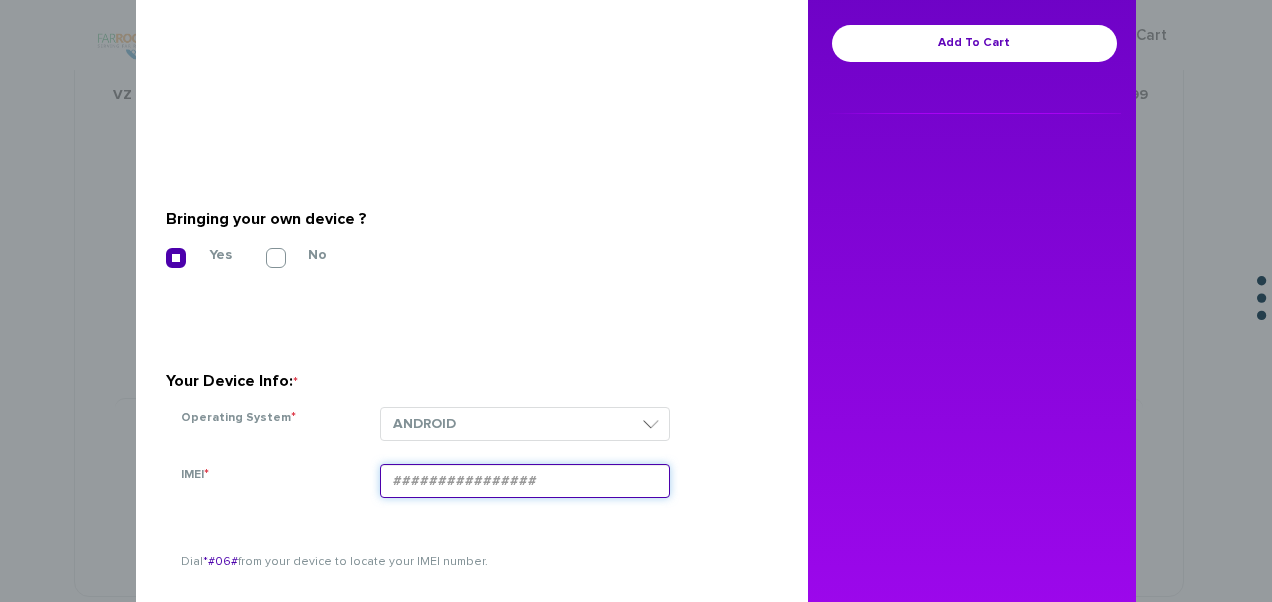 scroll, scrollTop: 86, scrollLeft: 0, axis: vertical 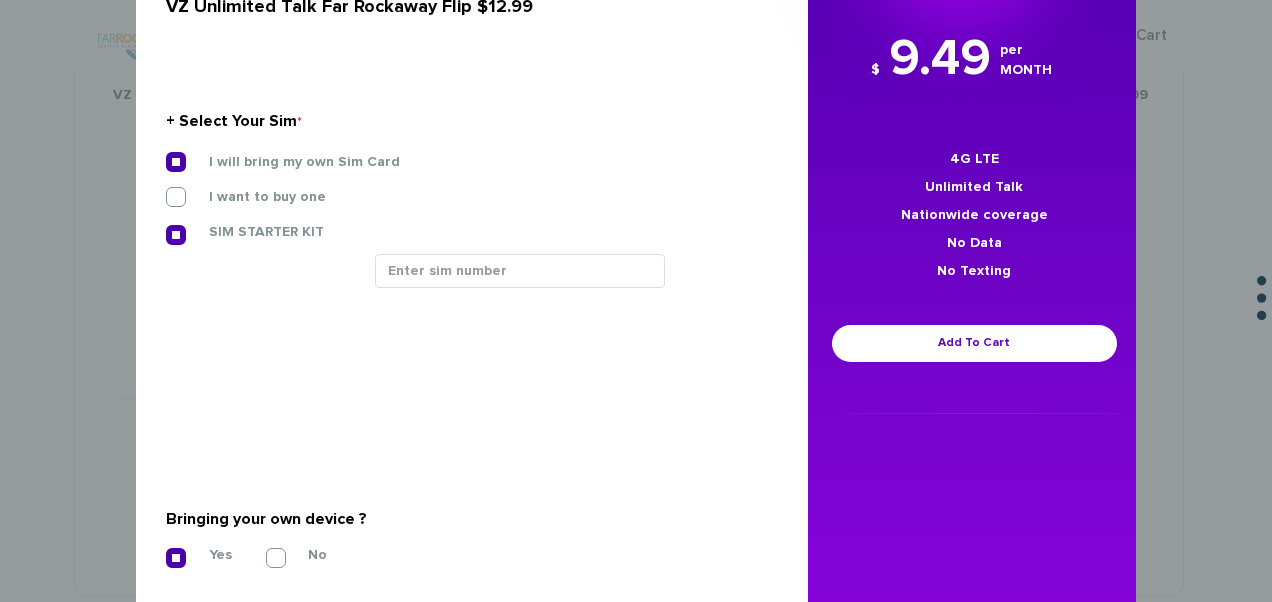 drag, startPoint x: 495, startPoint y: 194, endPoint x: 494, endPoint y: 210, distance: 16.03122 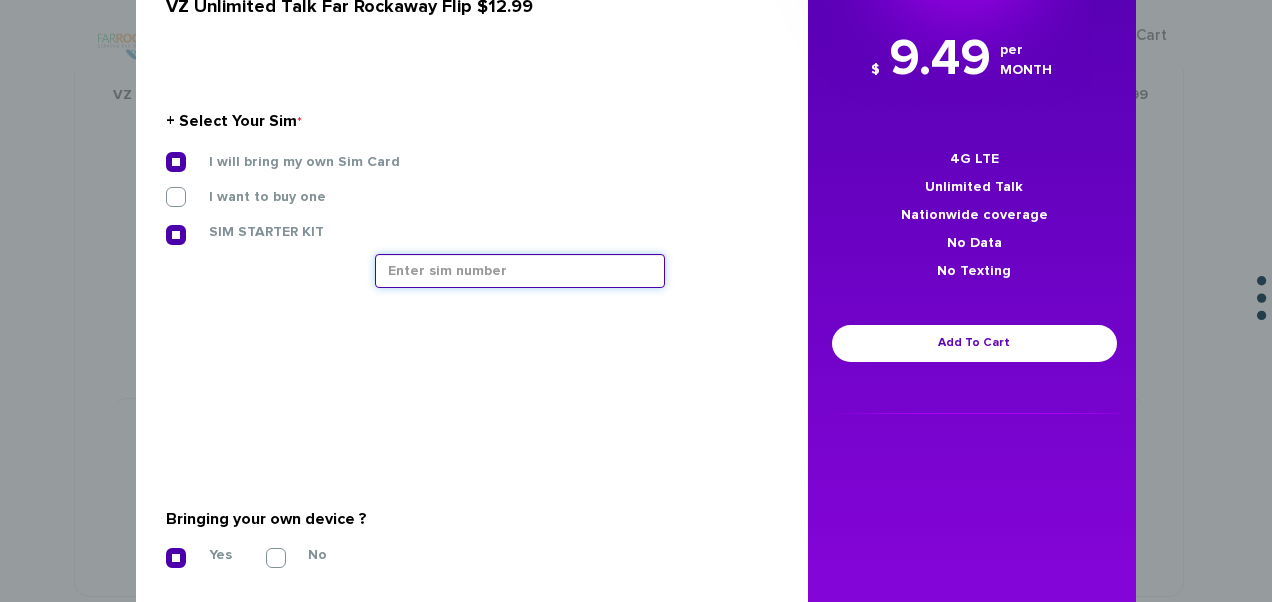 click at bounding box center [520, 271] 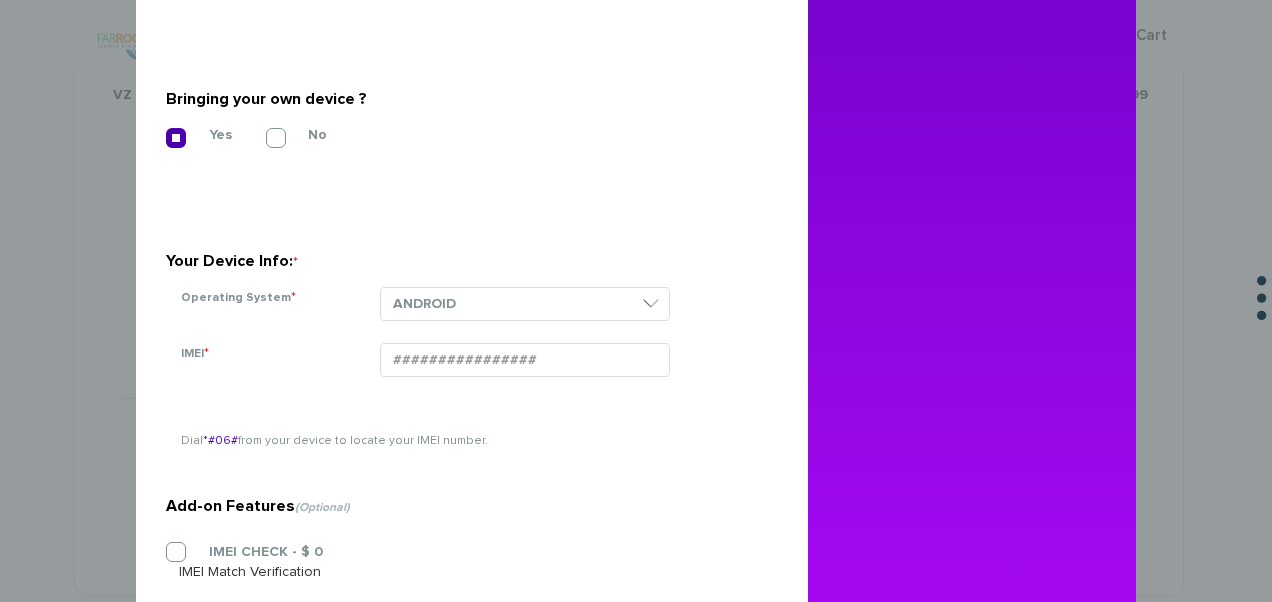 scroll, scrollTop: 586, scrollLeft: 0, axis: vertical 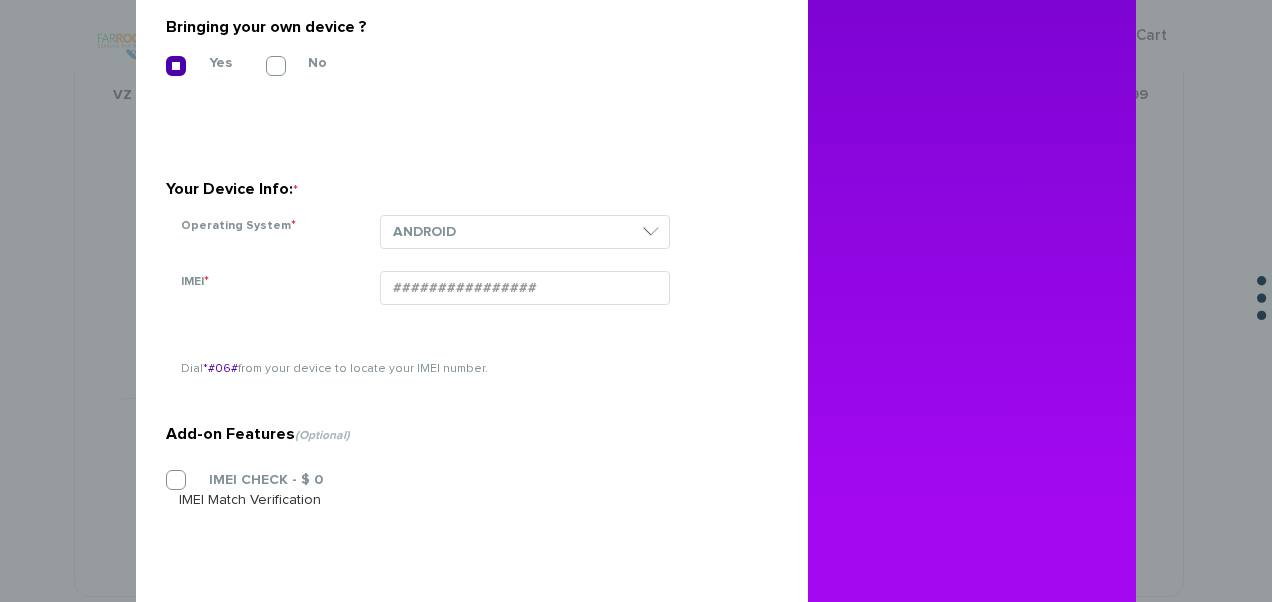 type on "89148000011677116426" 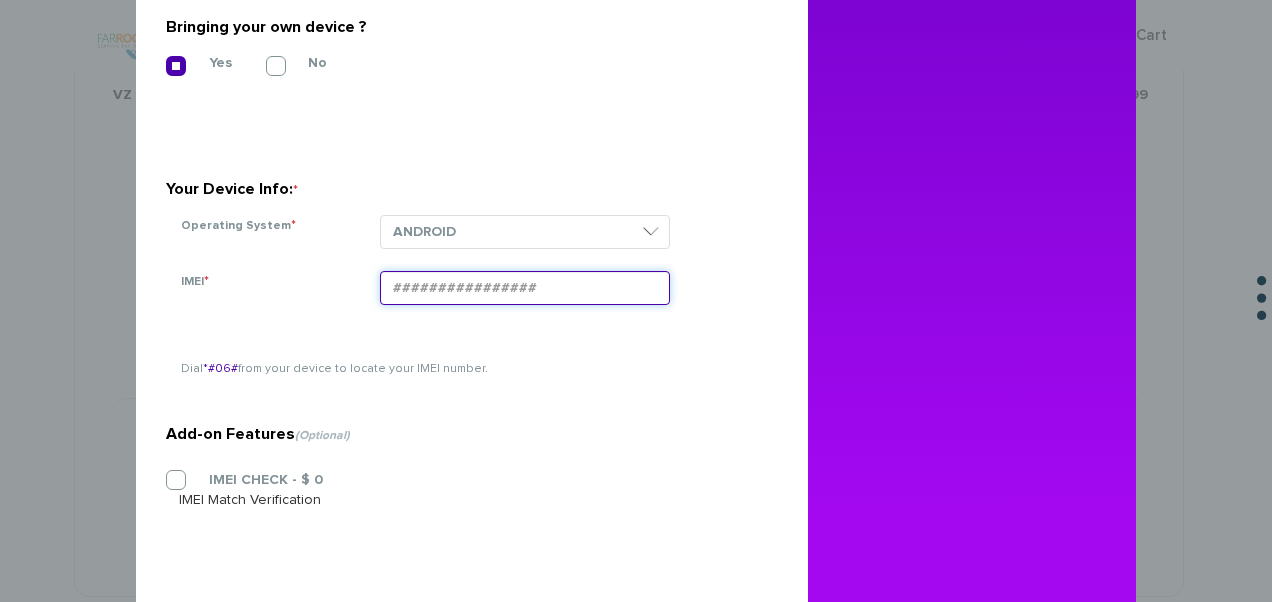 click on "IMEI  *" at bounding box center [525, 288] 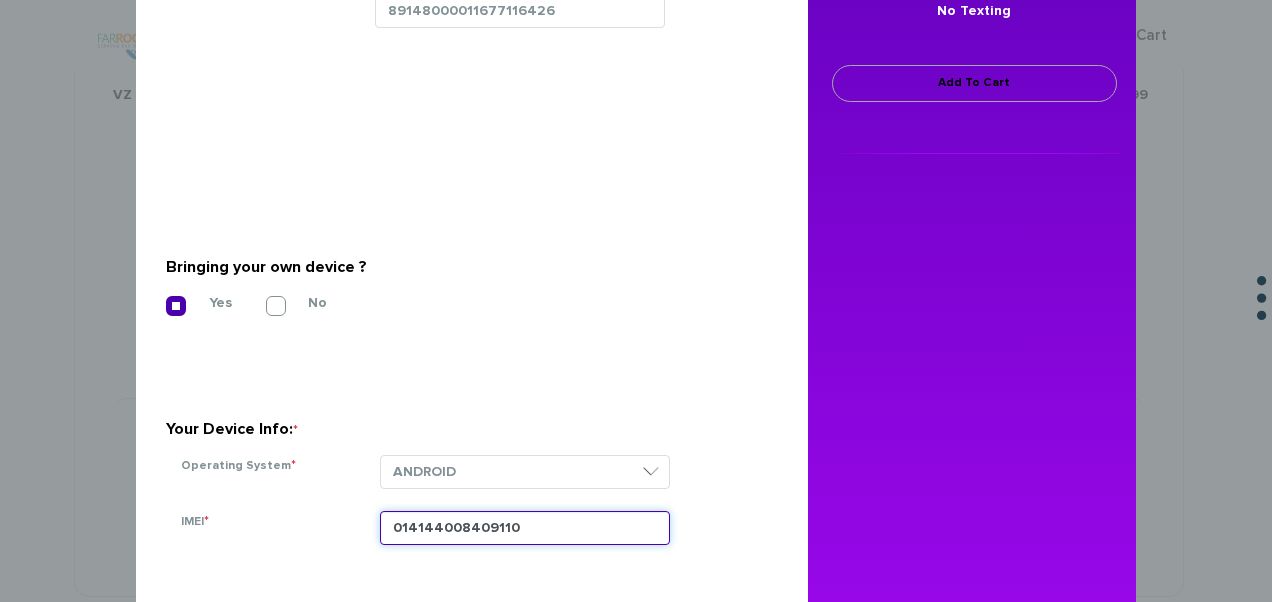 type on "014144008409110" 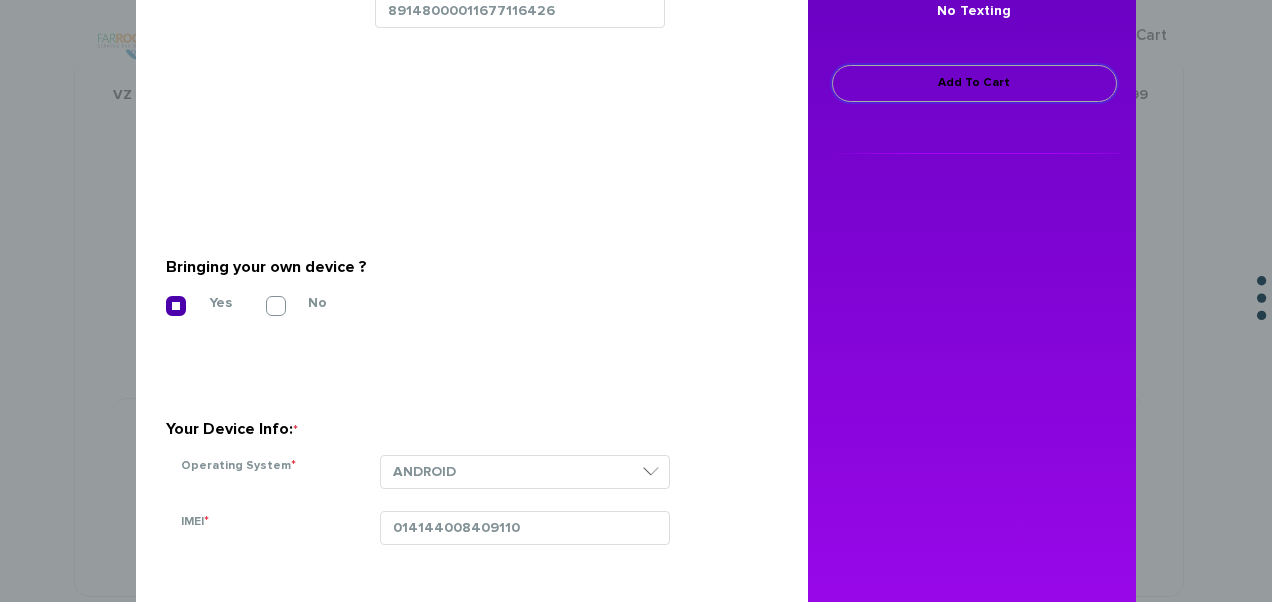 click on "Add To Cart" at bounding box center [974, 83] 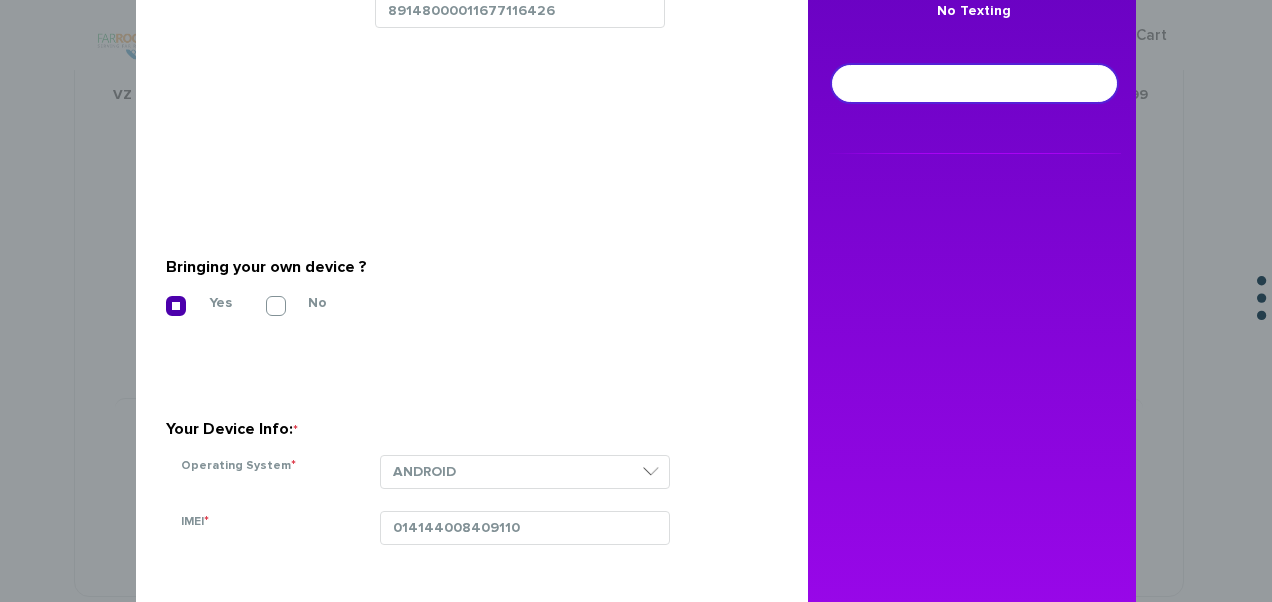 scroll, scrollTop: 362, scrollLeft: 0, axis: vertical 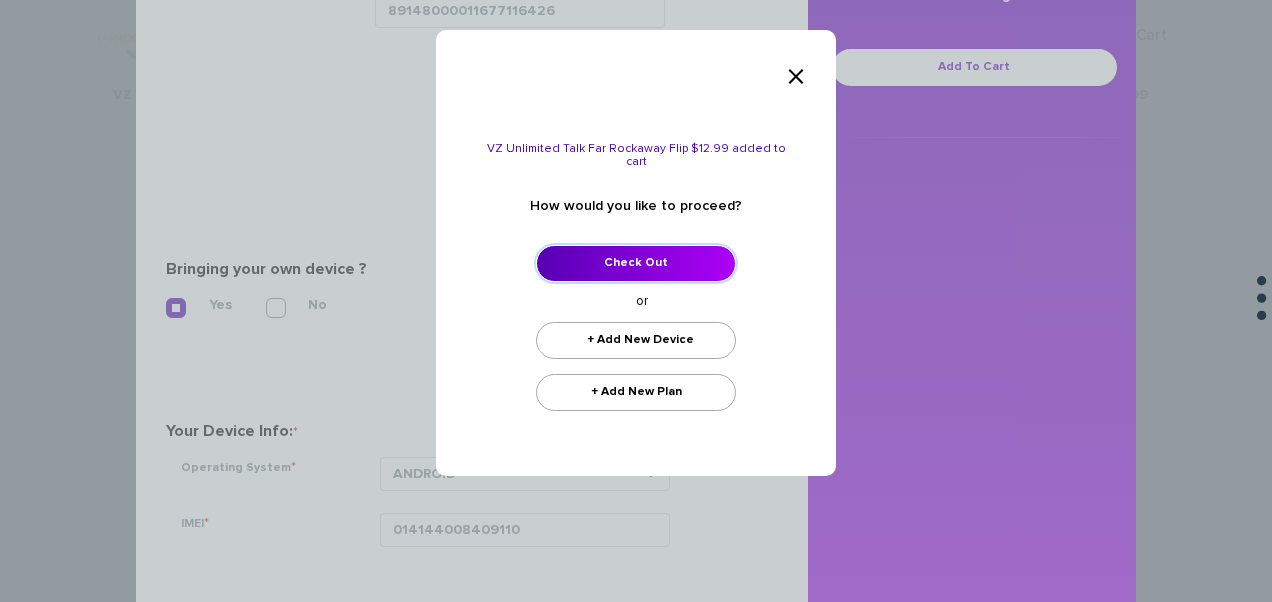 click on "Check Out" at bounding box center (636, 263) 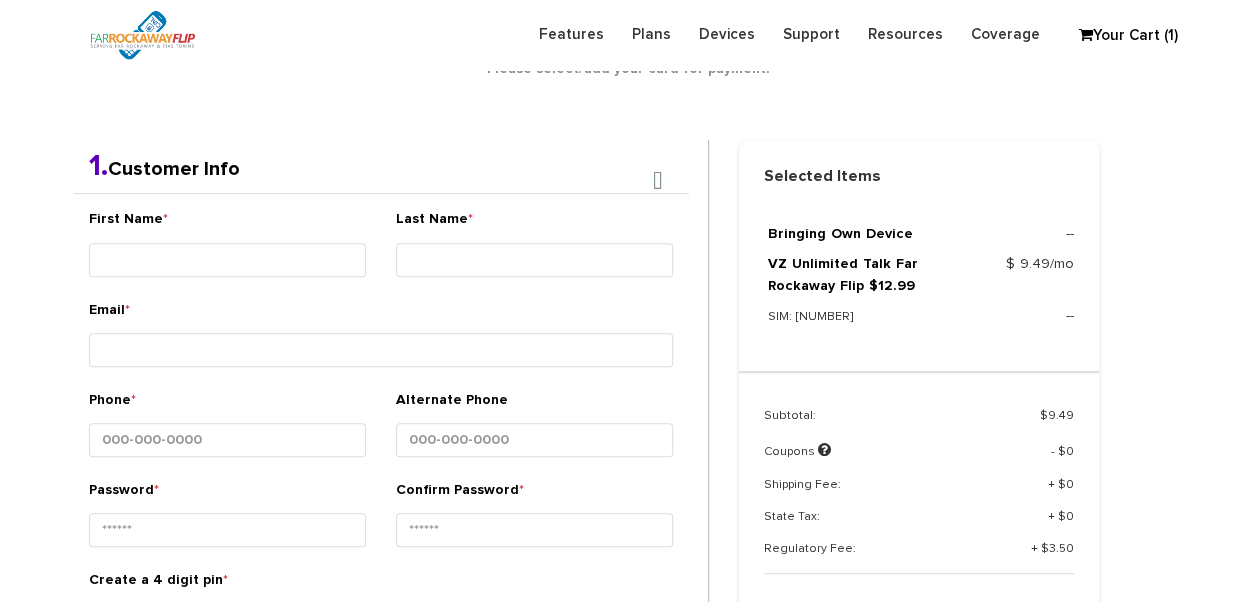 click on "First Name  *" at bounding box center [128, 223] 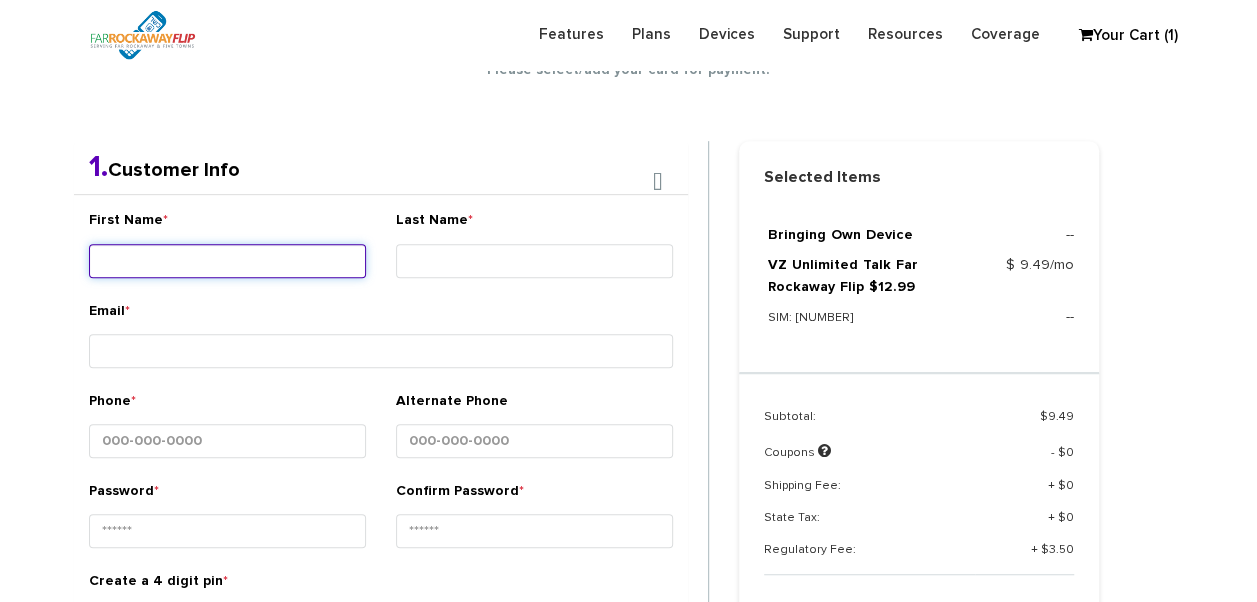 click on "First Name  *" at bounding box center (227, 261) 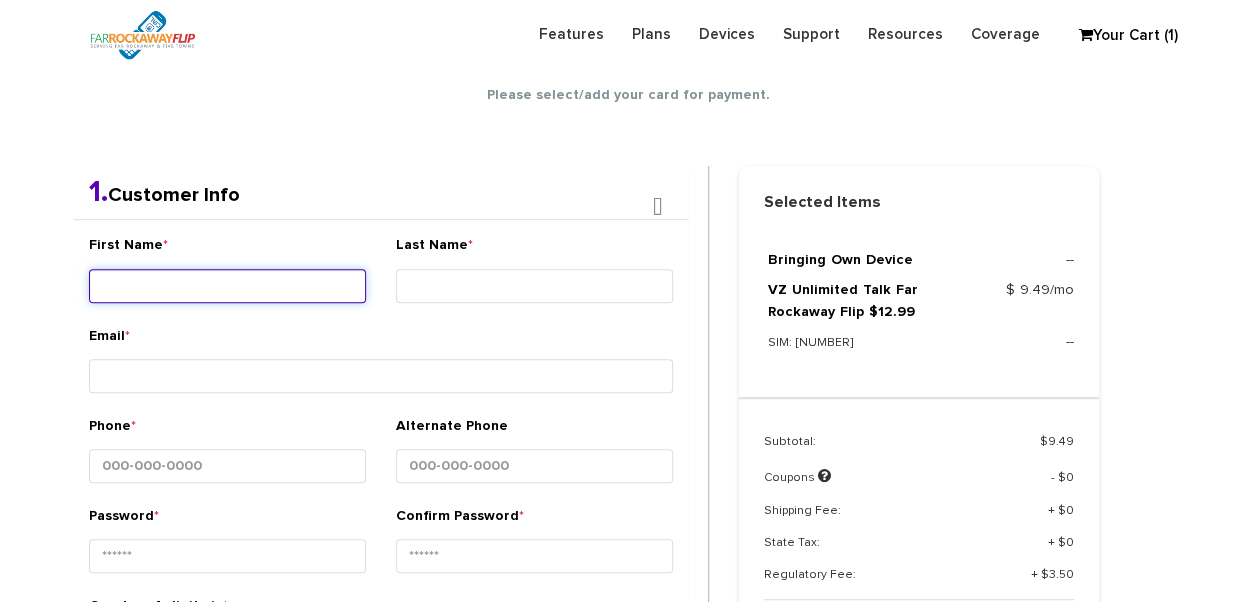 click on "First Name  *" at bounding box center (227, 272) 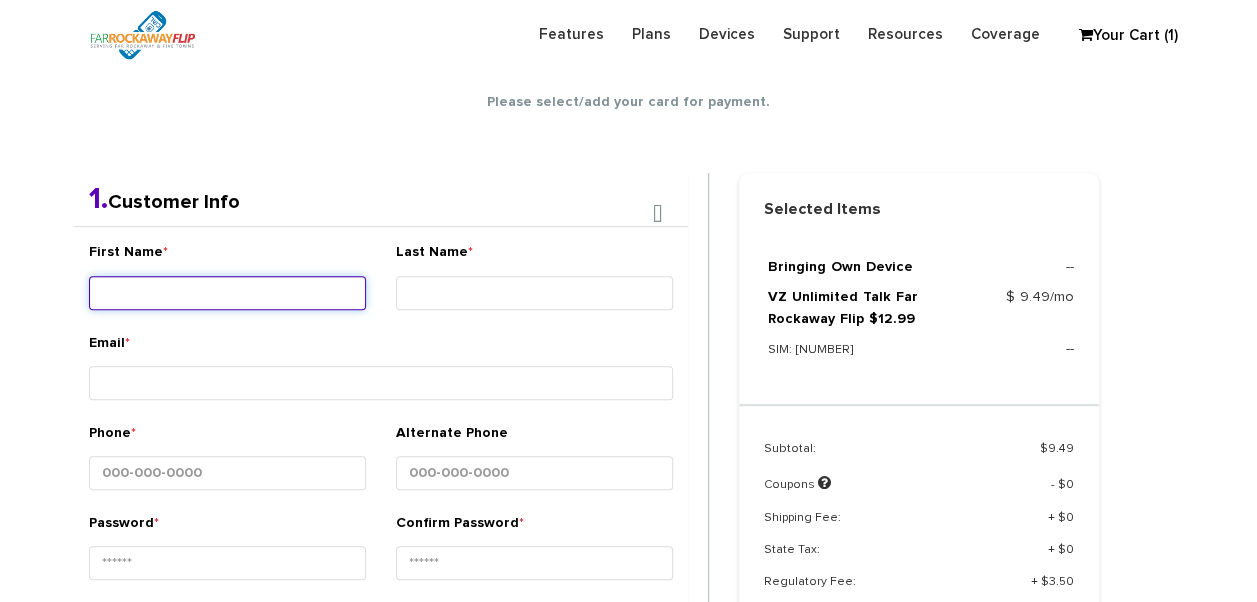 scroll, scrollTop: 352, scrollLeft: 0, axis: vertical 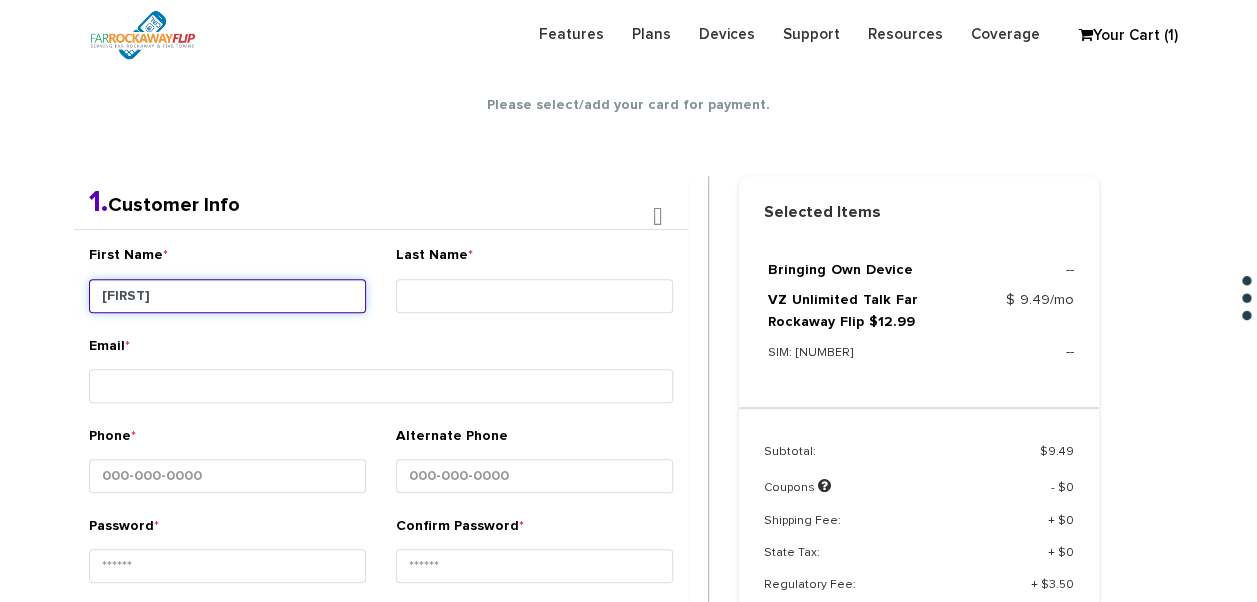 type on "[NAME]" 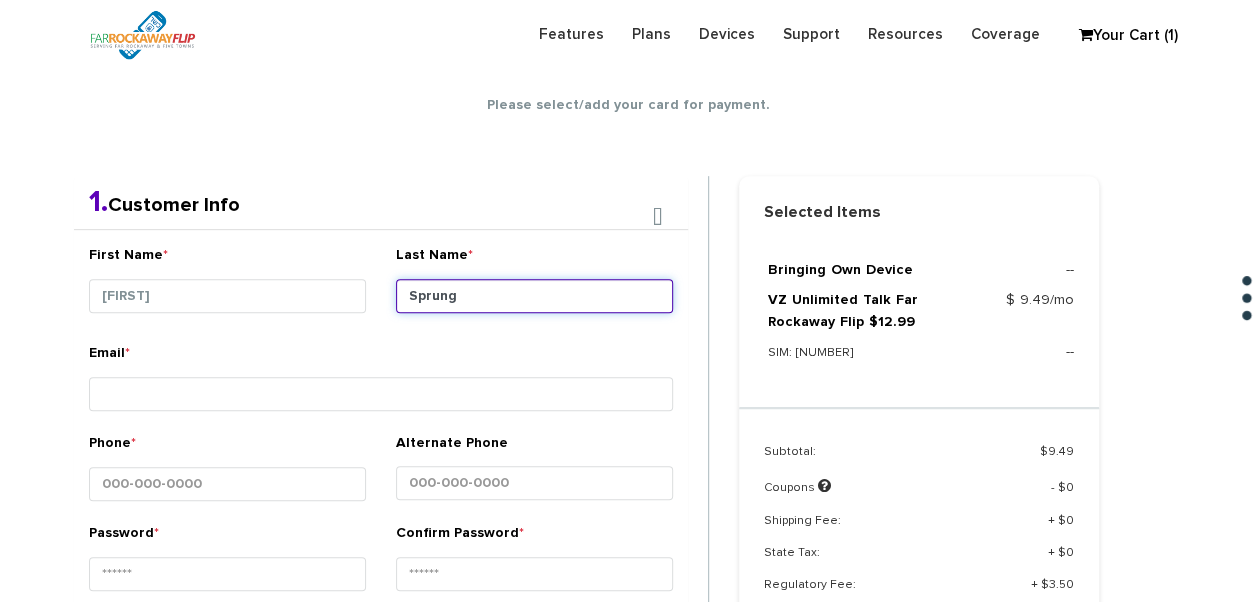 type on "Sprung" 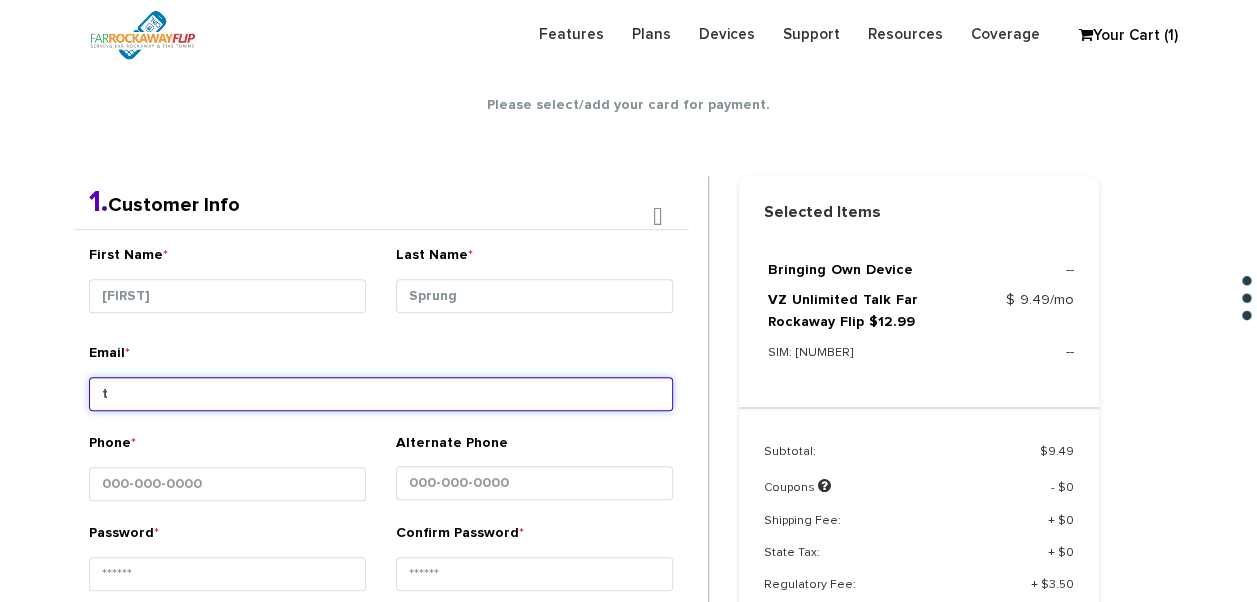 type on "tlieberman613+130@gmail.com" 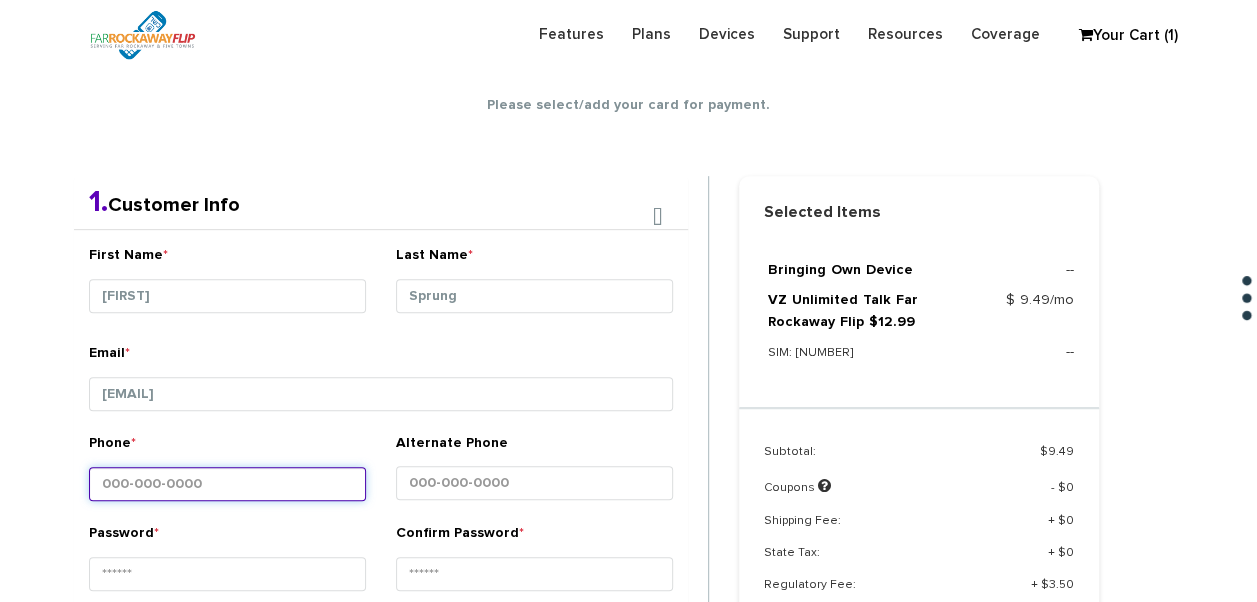 type 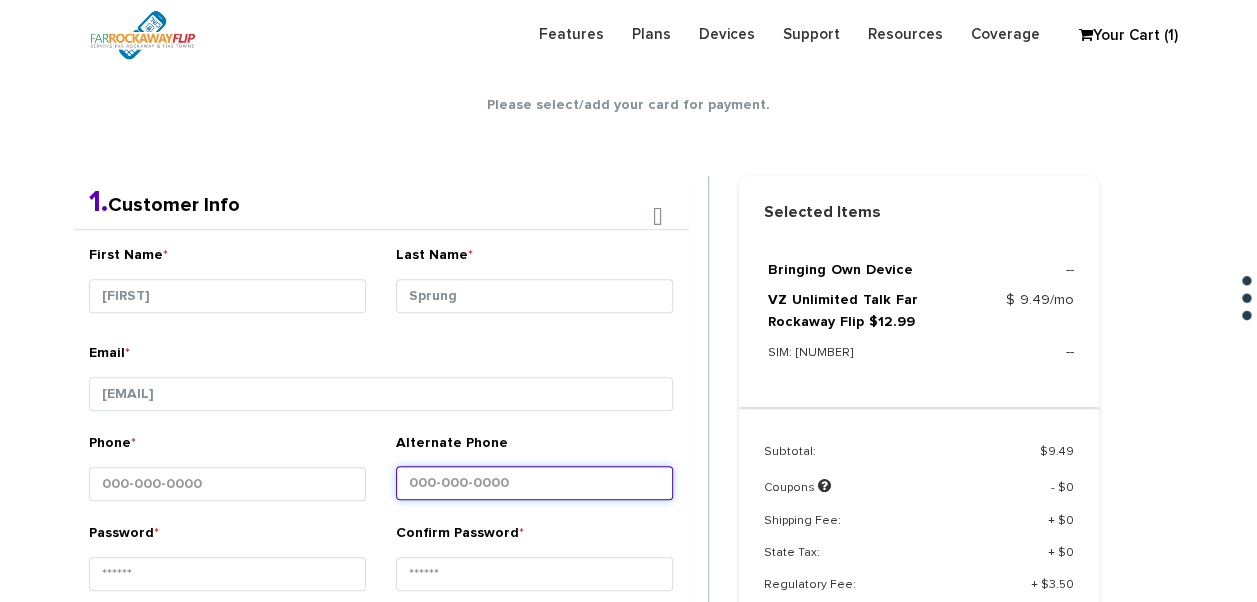 type 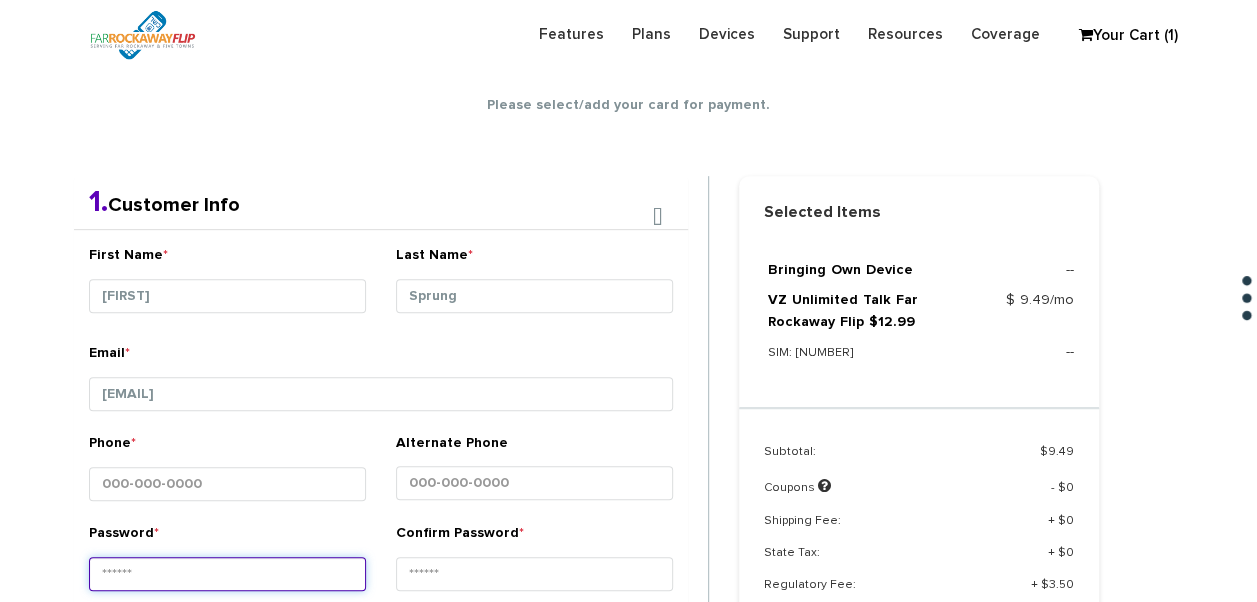 type on "12366688313010739377" 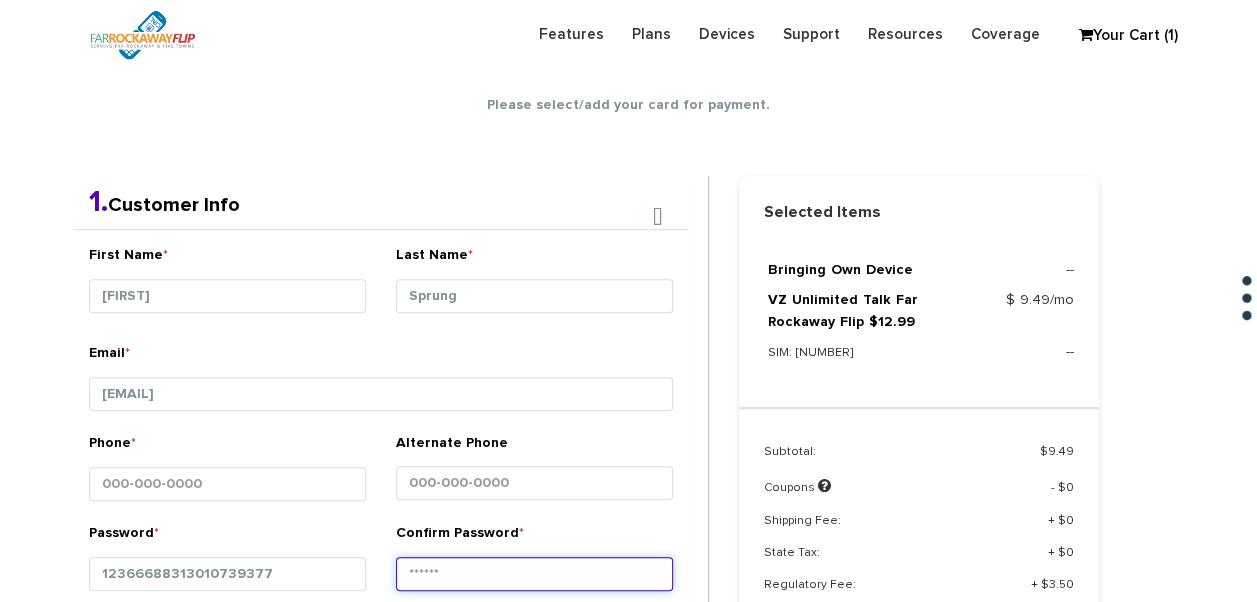 type on "12366688313010739377" 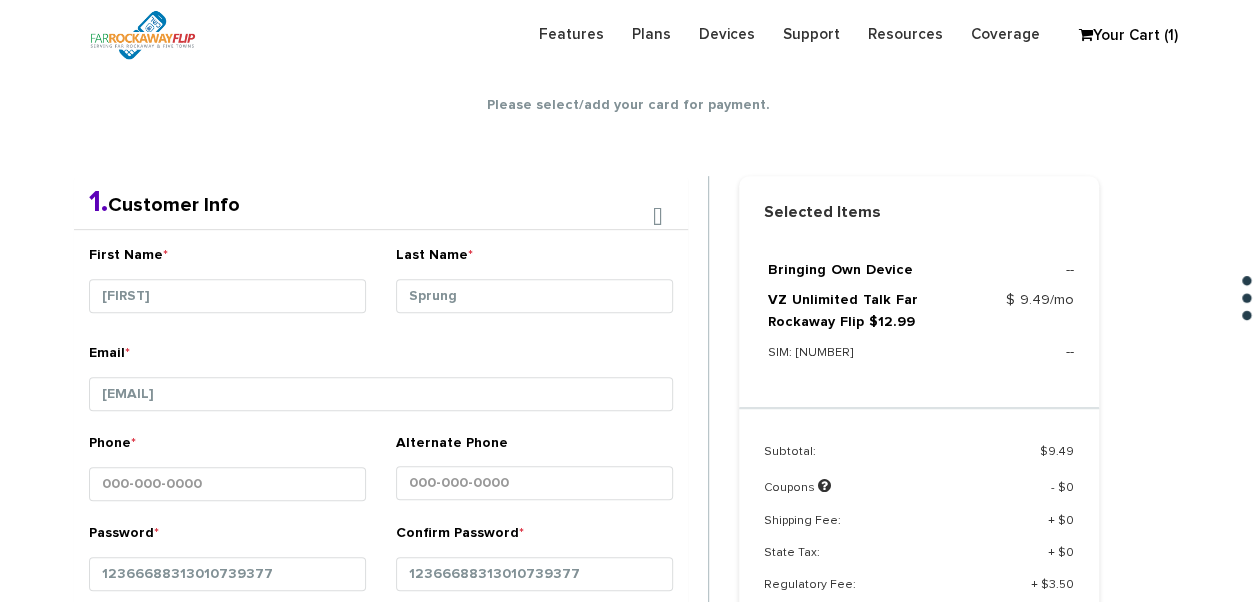 type on "1234" 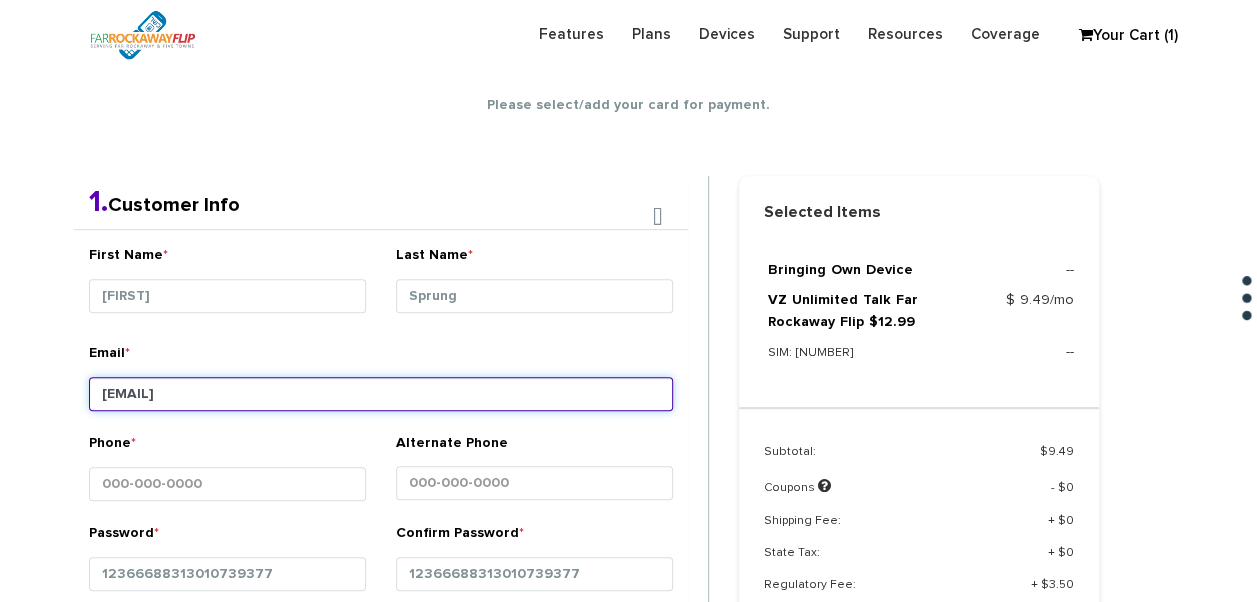 type on "11516" 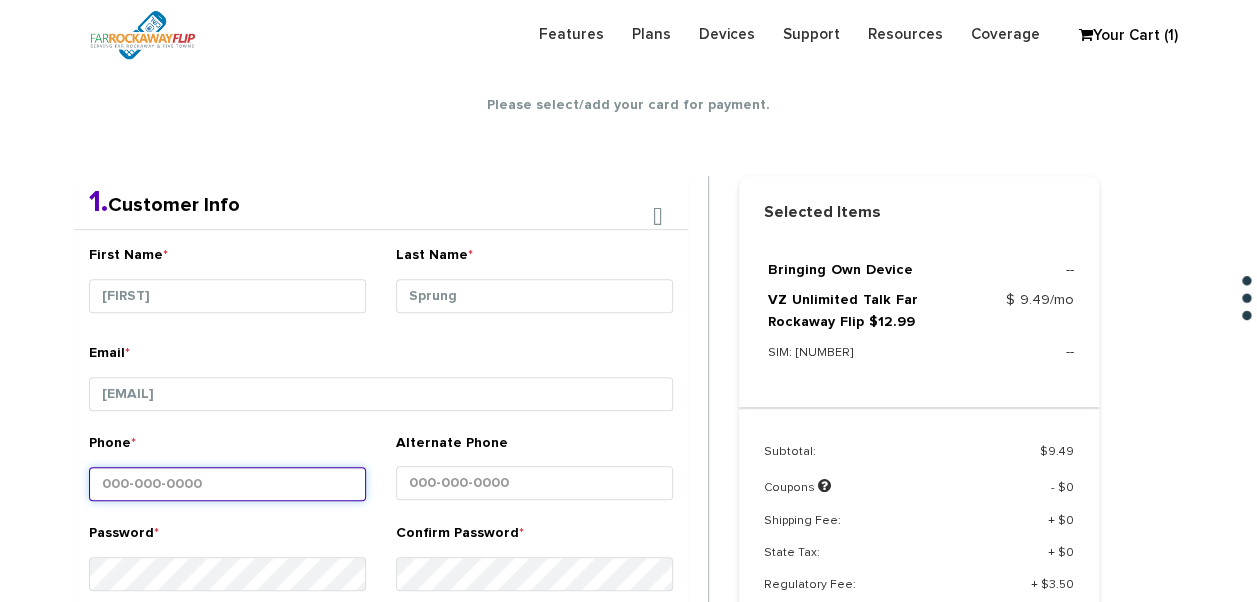 type 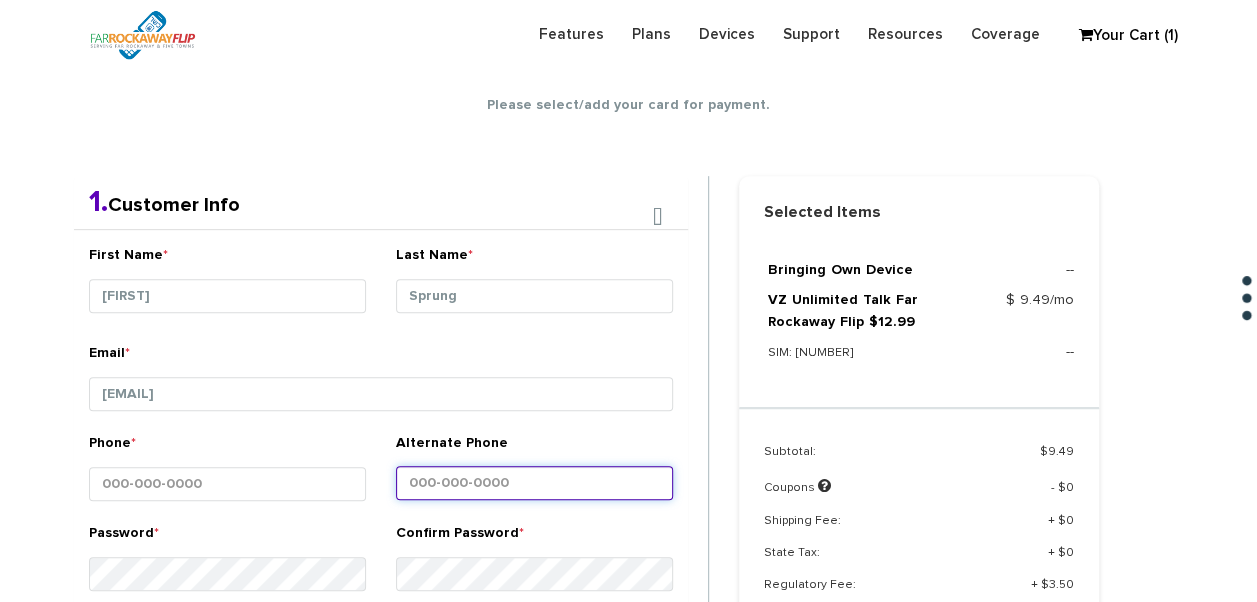 type 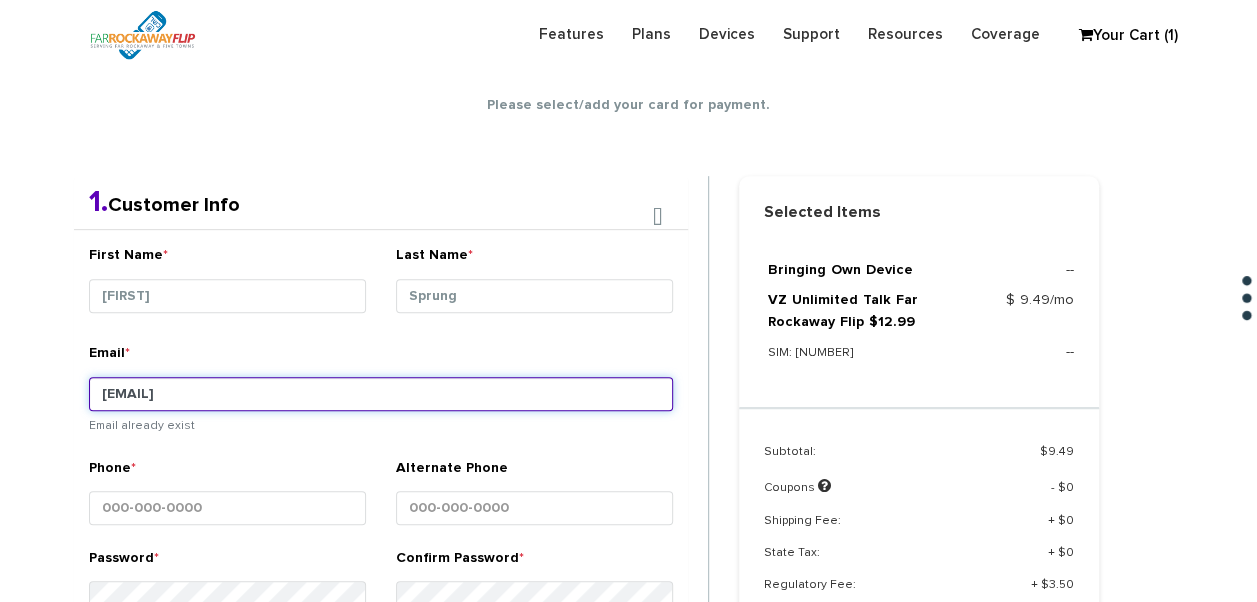 click on "tlieberman613+130@gmail.com" at bounding box center [381, 394] 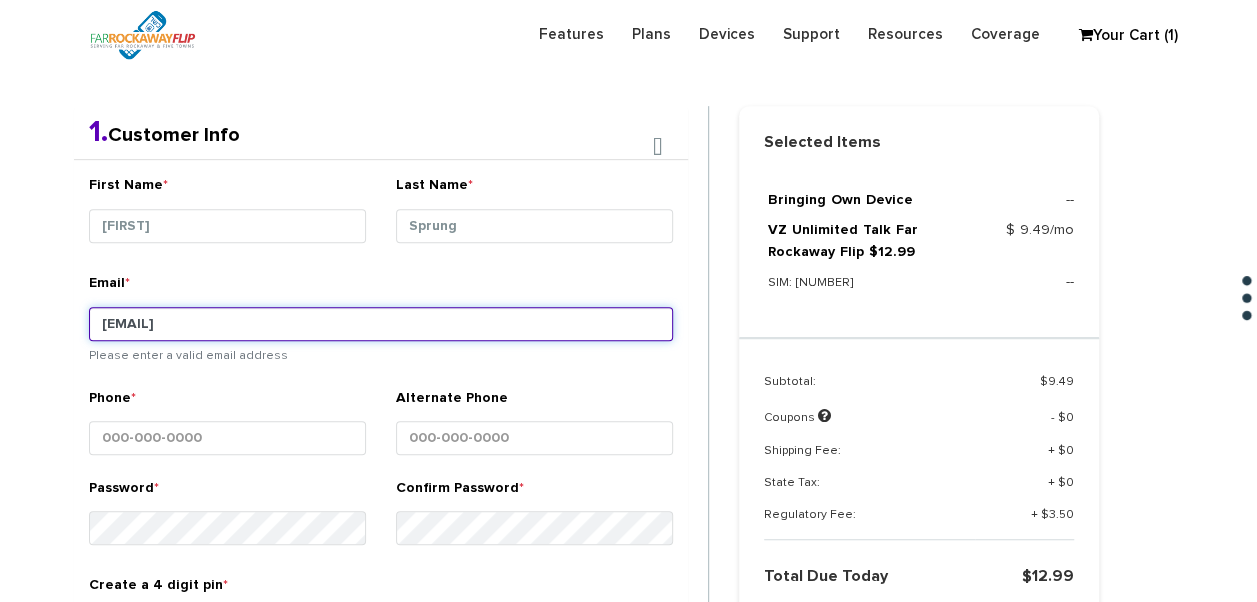 scroll, scrollTop: 452, scrollLeft: 0, axis: vertical 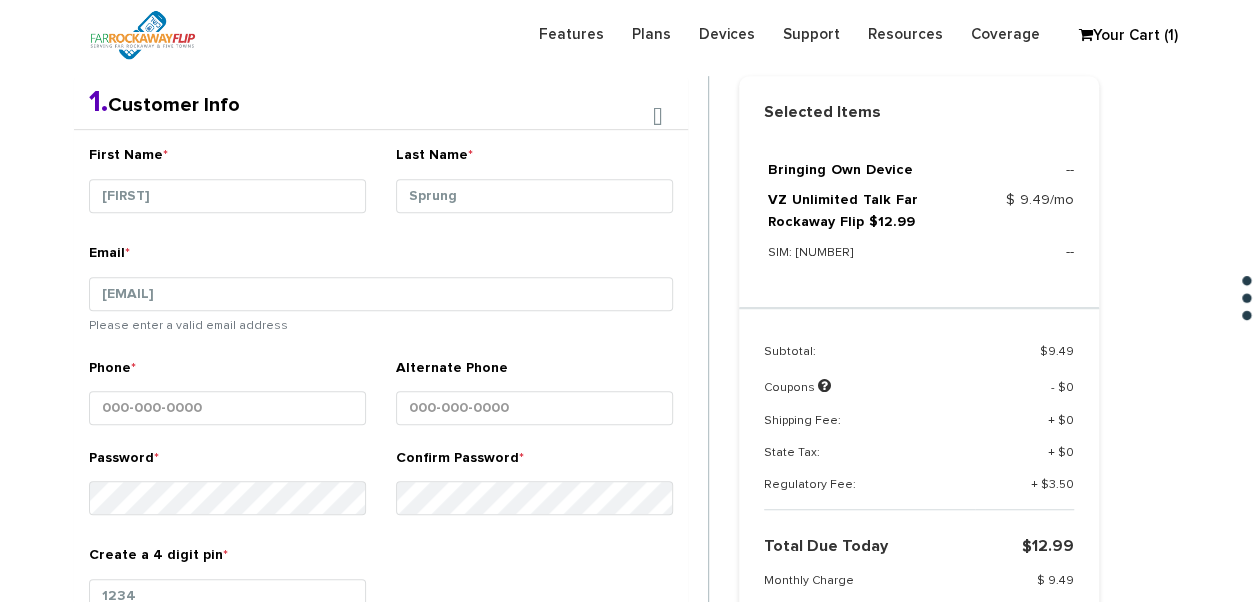 click on "Phone  *" at bounding box center [227, 395] 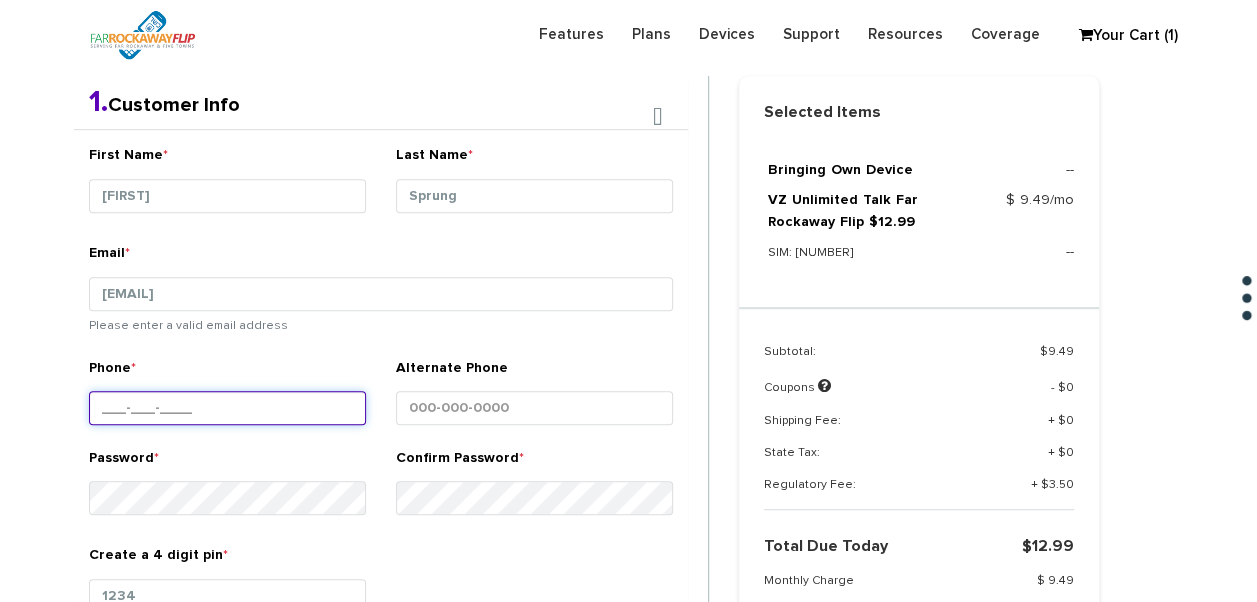 click on "Phone  *" at bounding box center [227, 408] 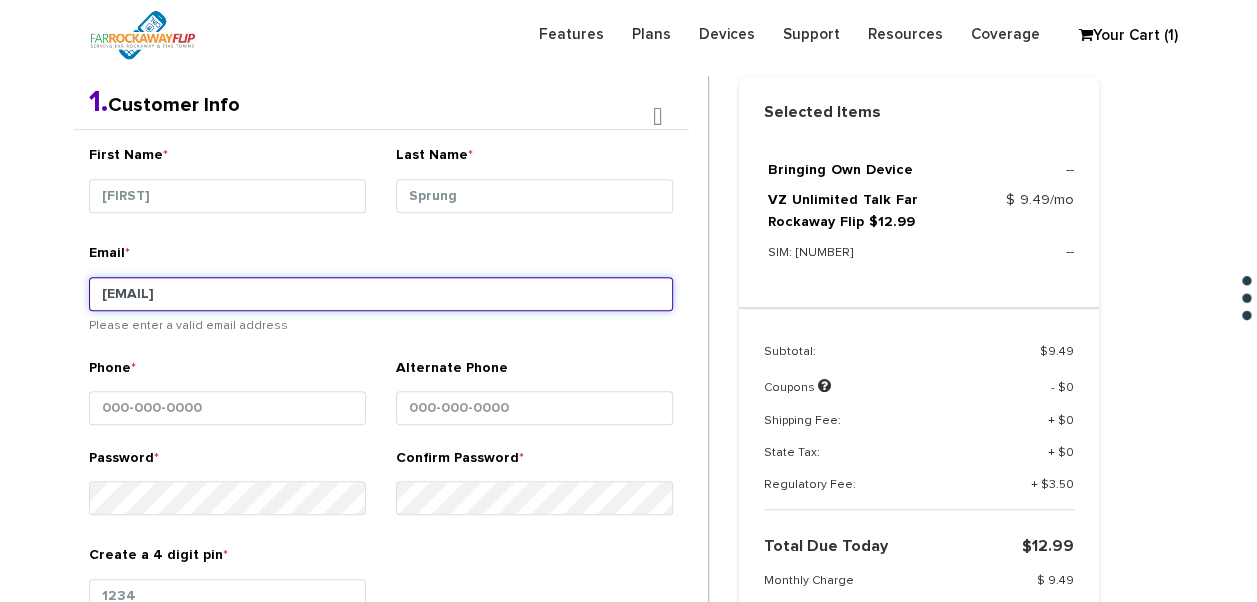 click on "tlieberman613+132gmail.com" at bounding box center [381, 294] 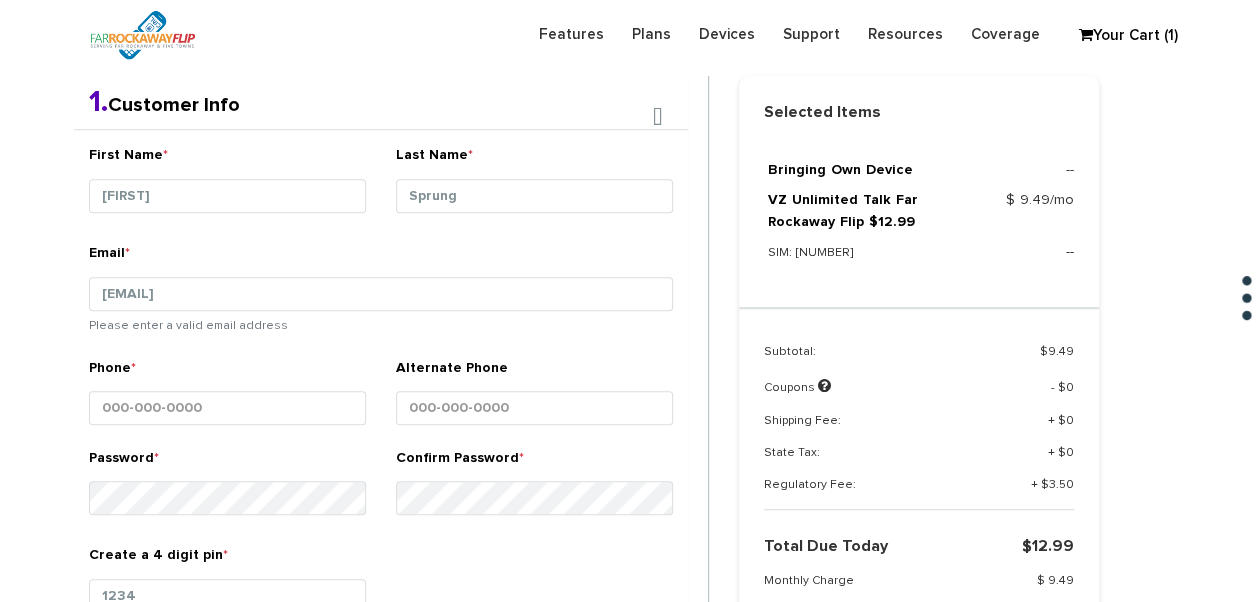 drag, startPoint x: 294, startPoint y: 379, endPoint x: 296, endPoint y: 398, distance: 19.104973 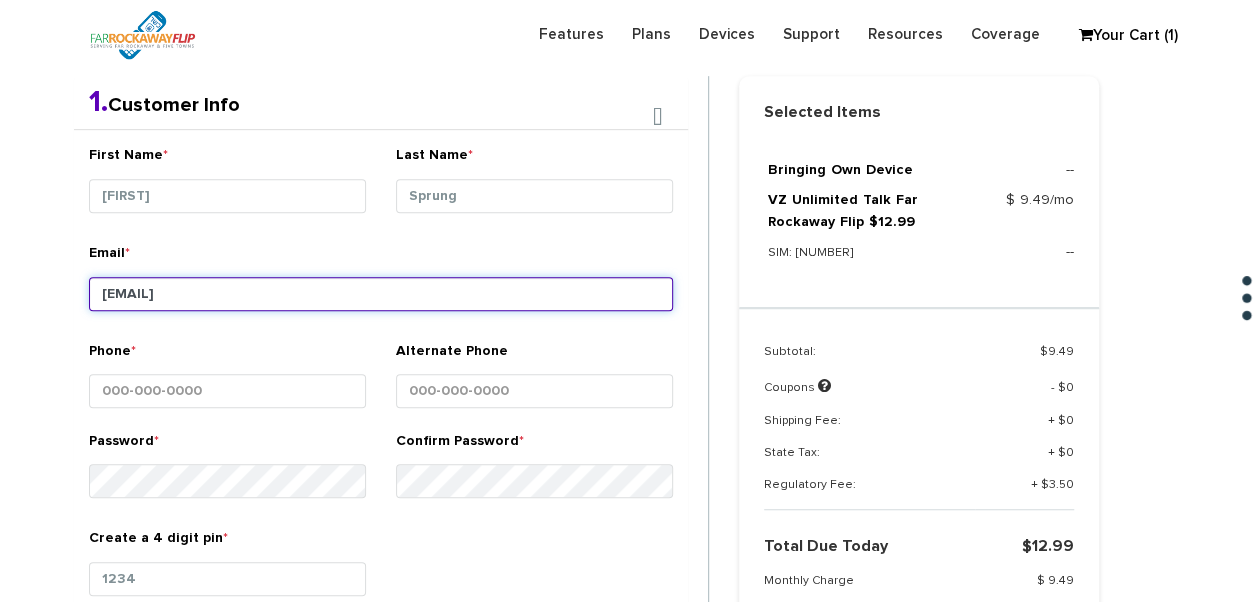 click on "[EMAIL]" at bounding box center (381, 294) 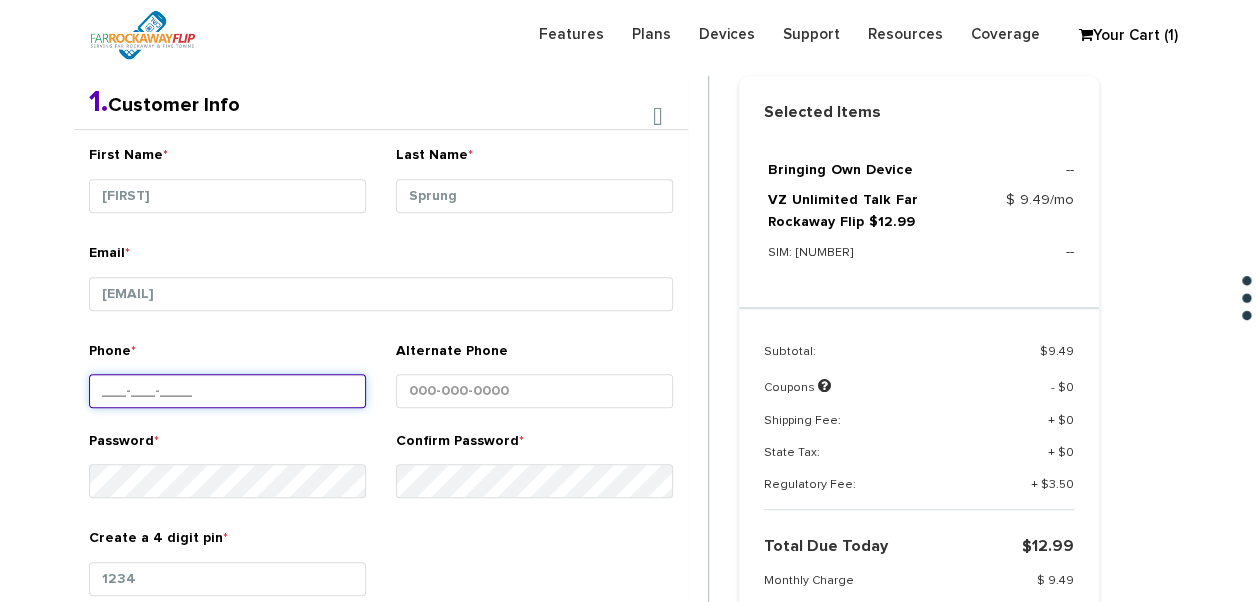 click on "Phone  *" at bounding box center [227, 391] 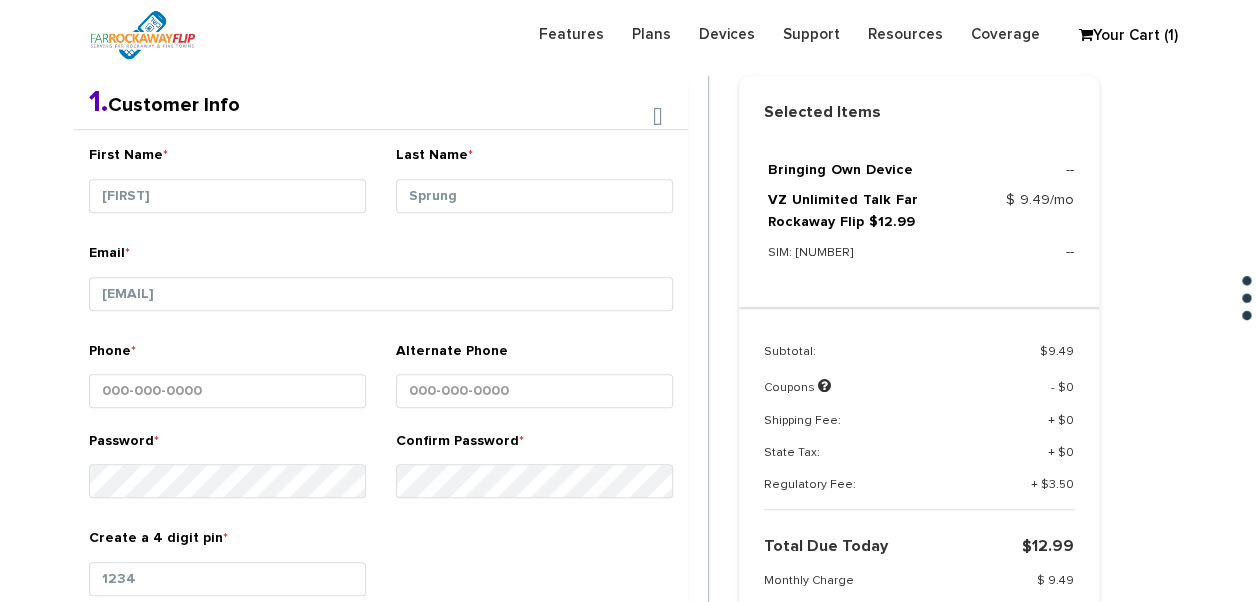 click on "Phone  *" at bounding box center (227, 386) 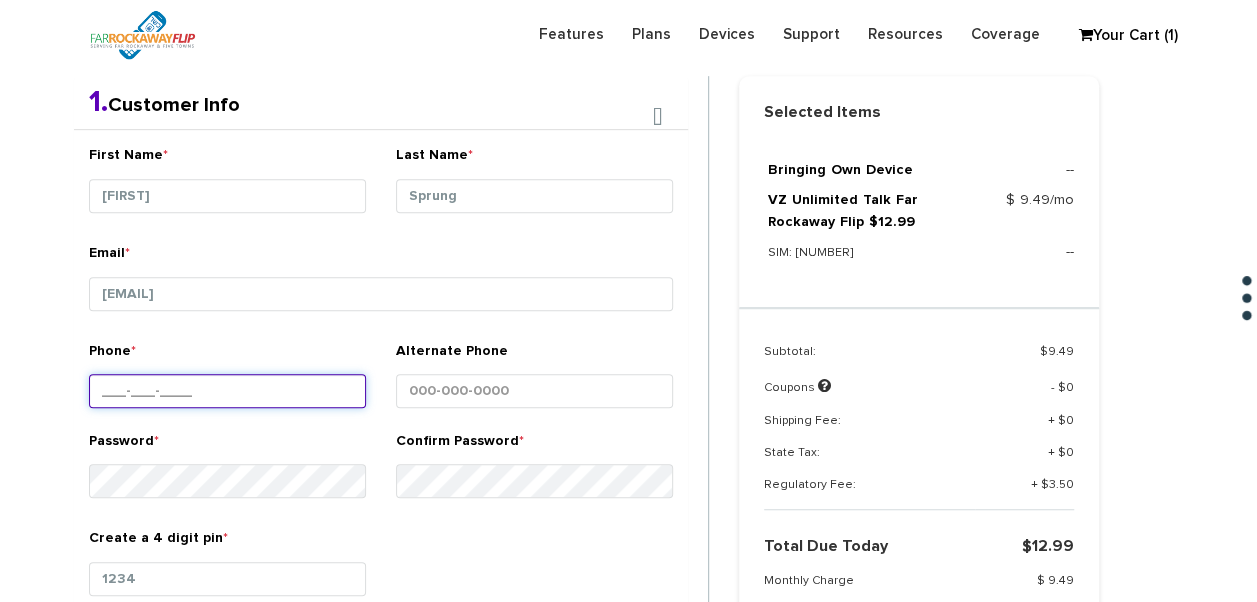 click on "Phone  *" at bounding box center [227, 391] 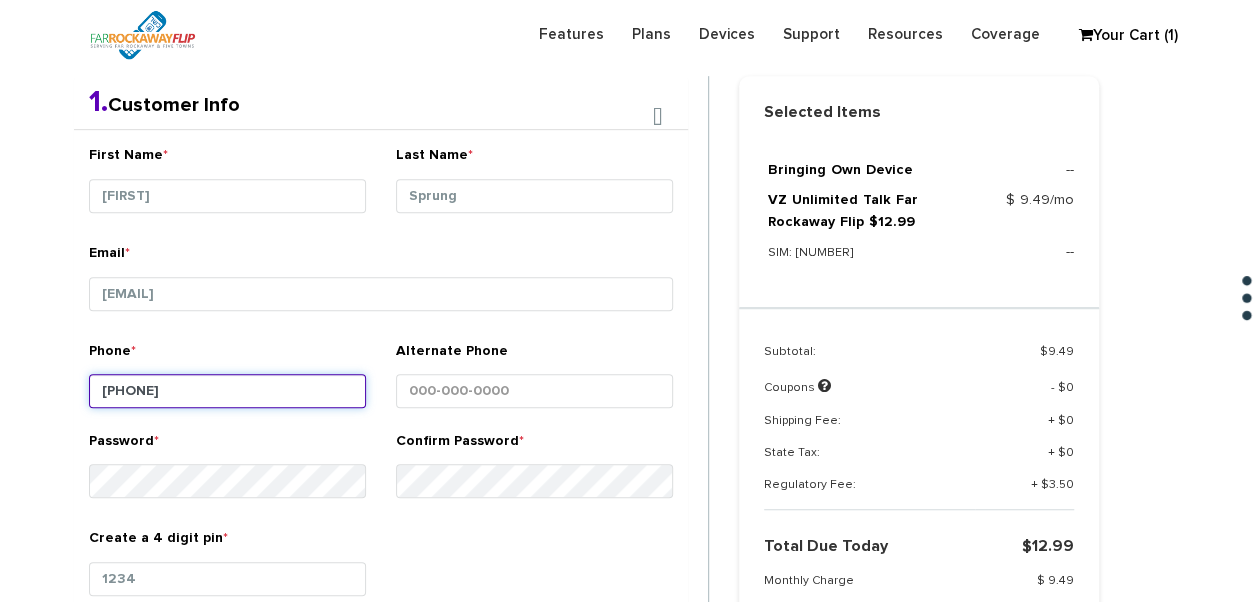 type on "718-570-9806" 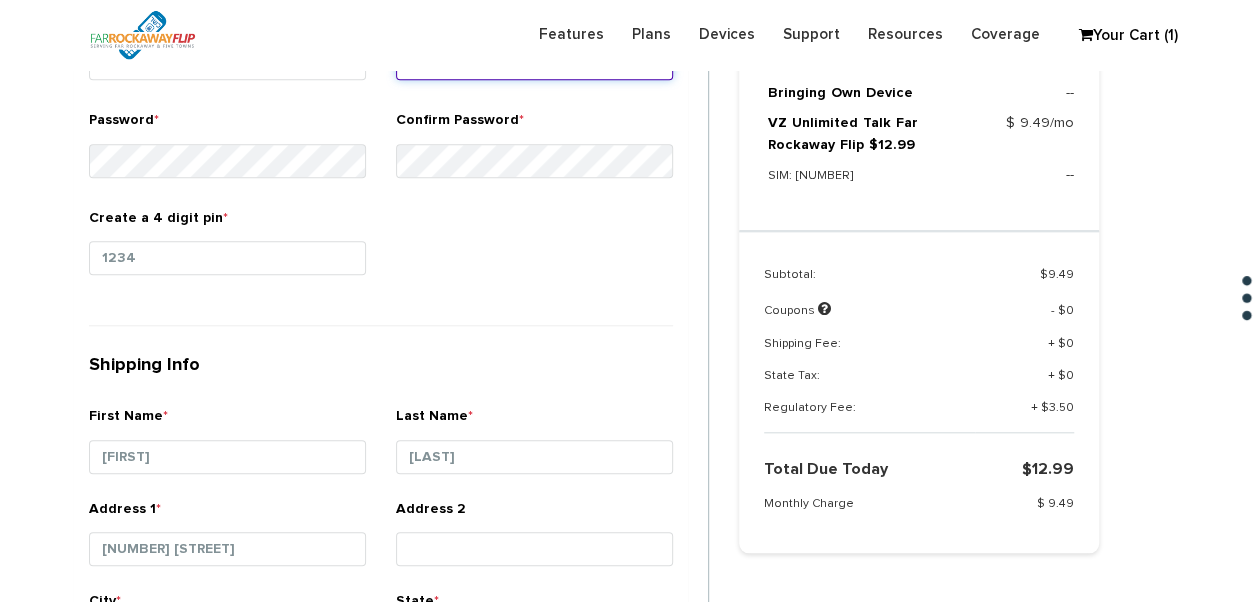 scroll, scrollTop: 852, scrollLeft: 0, axis: vertical 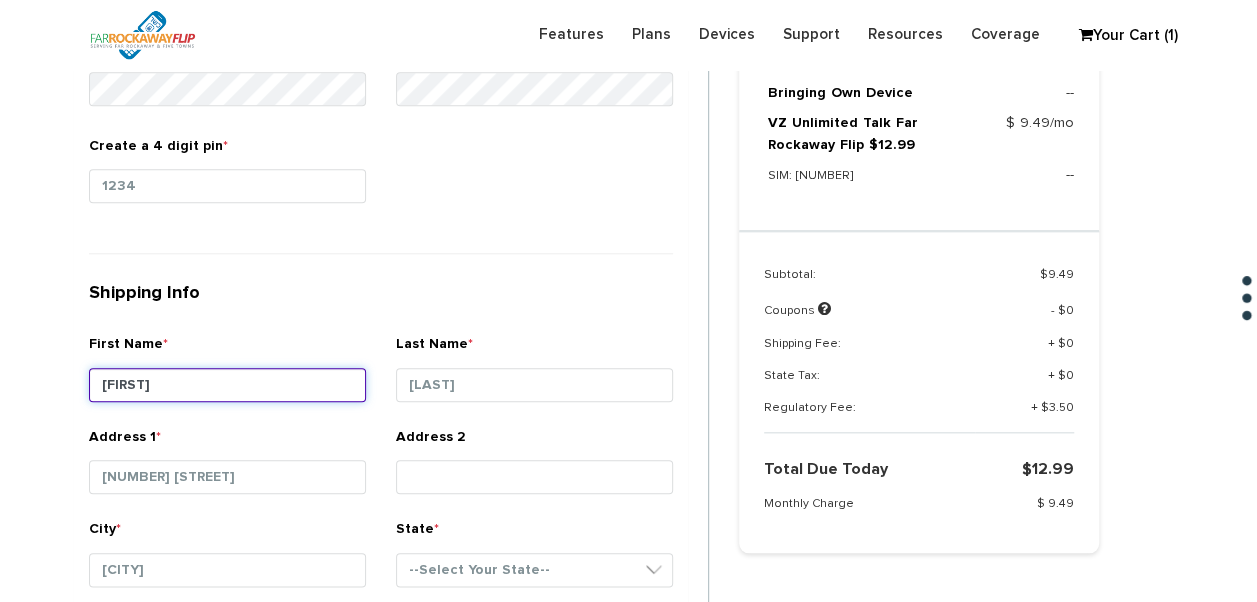 drag, startPoint x: 305, startPoint y: 380, endPoint x: 21, endPoint y: 334, distance: 287.70123 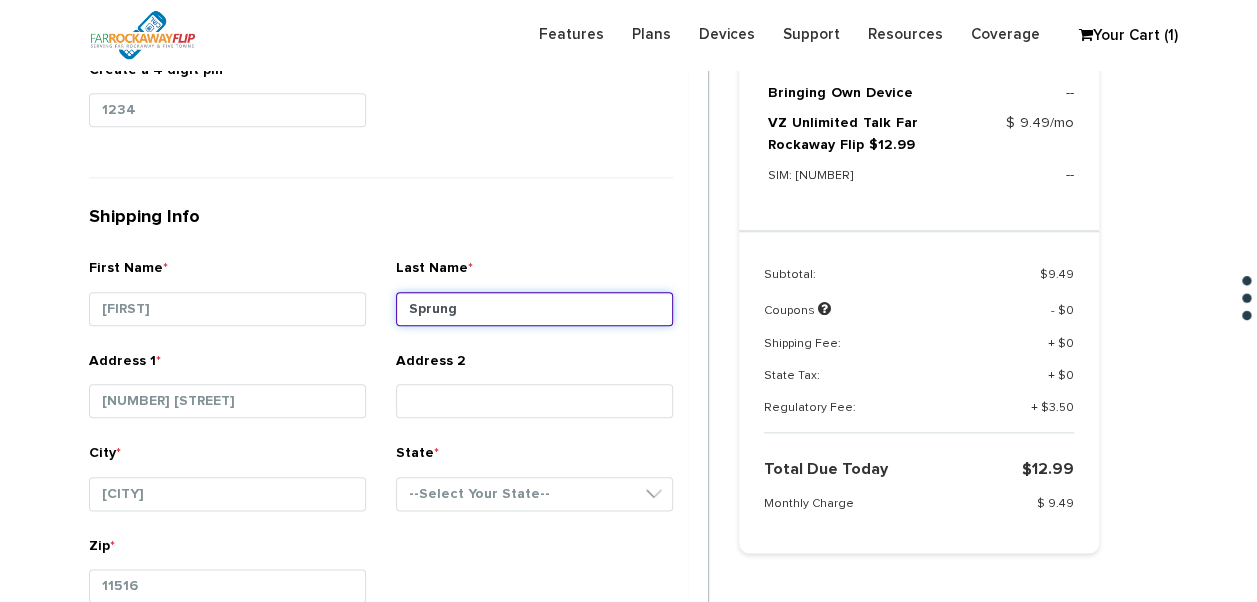 scroll, scrollTop: 1052, scrollLeft: 0, axis: vertical 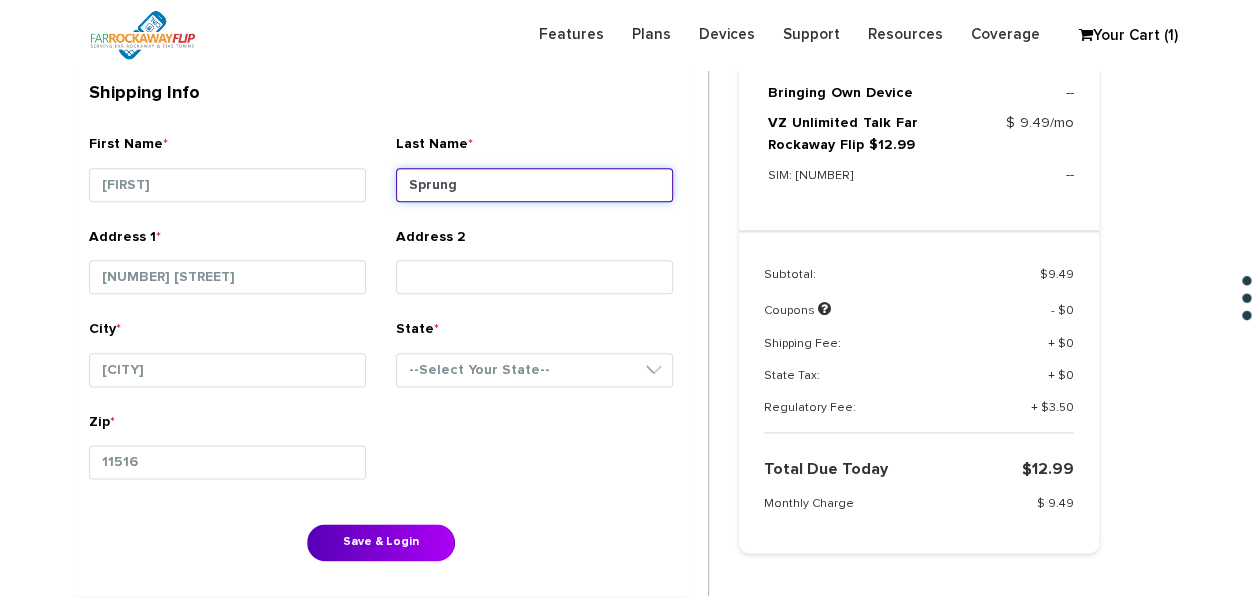 type on "Sprung" 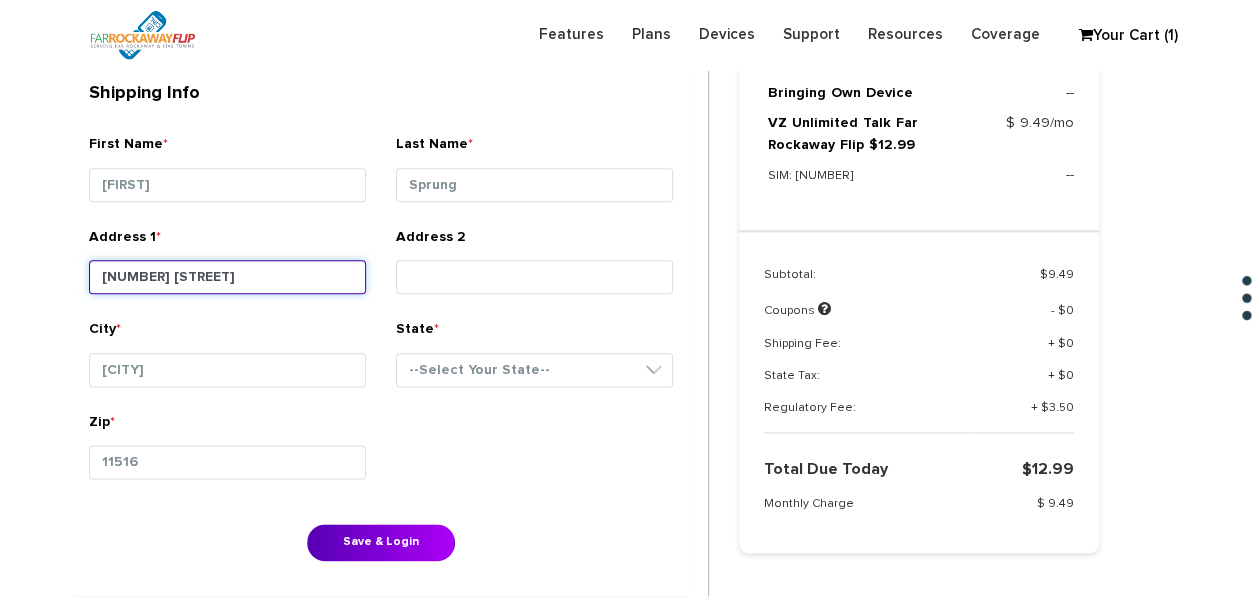drag, startPoint x: 239, startPoint y: 280, endPoint x: 0, endPoint y: 226, distance: 245.02449 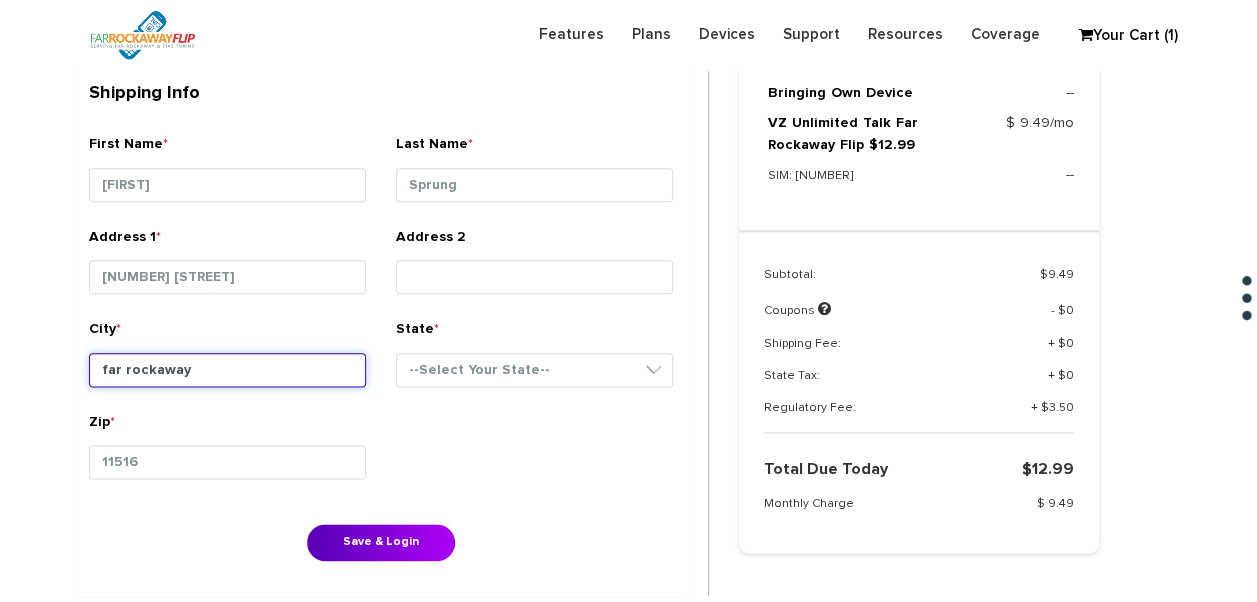 type on "far rockaway" 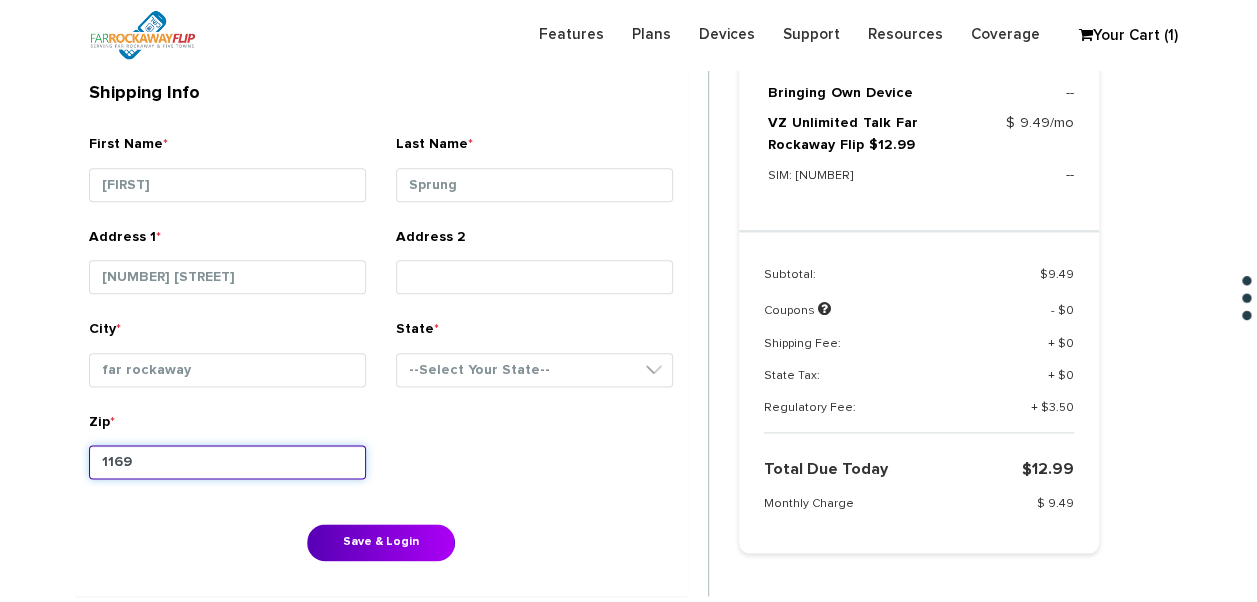 type on "11691" 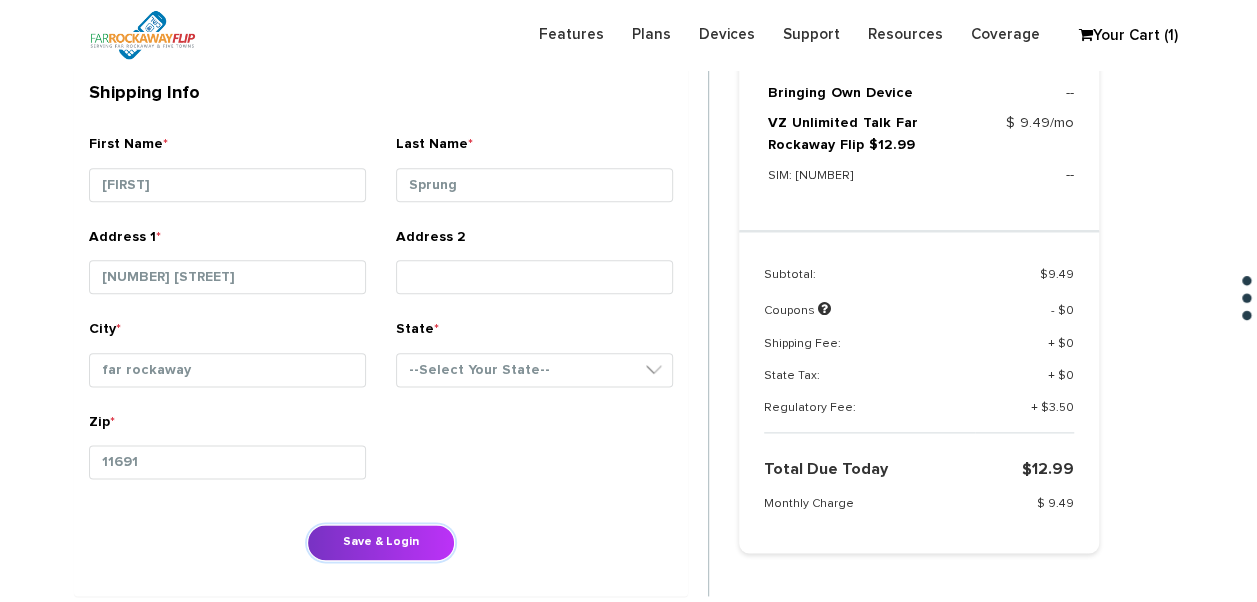 click on "Save & Login" at bounding box center [381, 542] 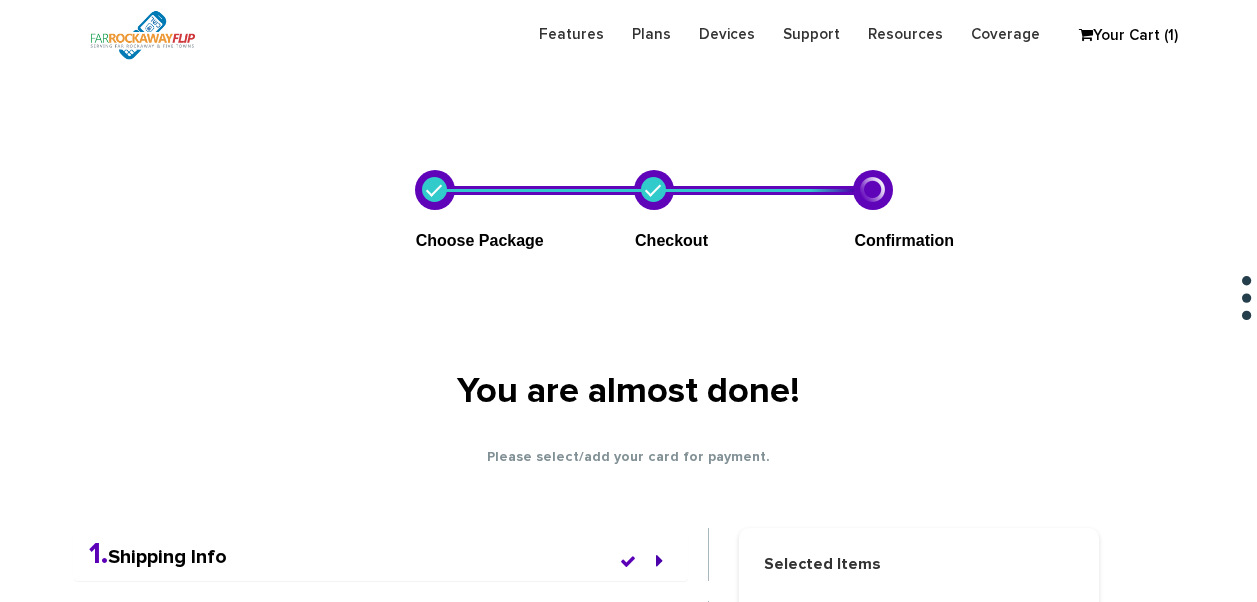scroll, scrollTop: 744, scrollLeft: 0, axis: vertical 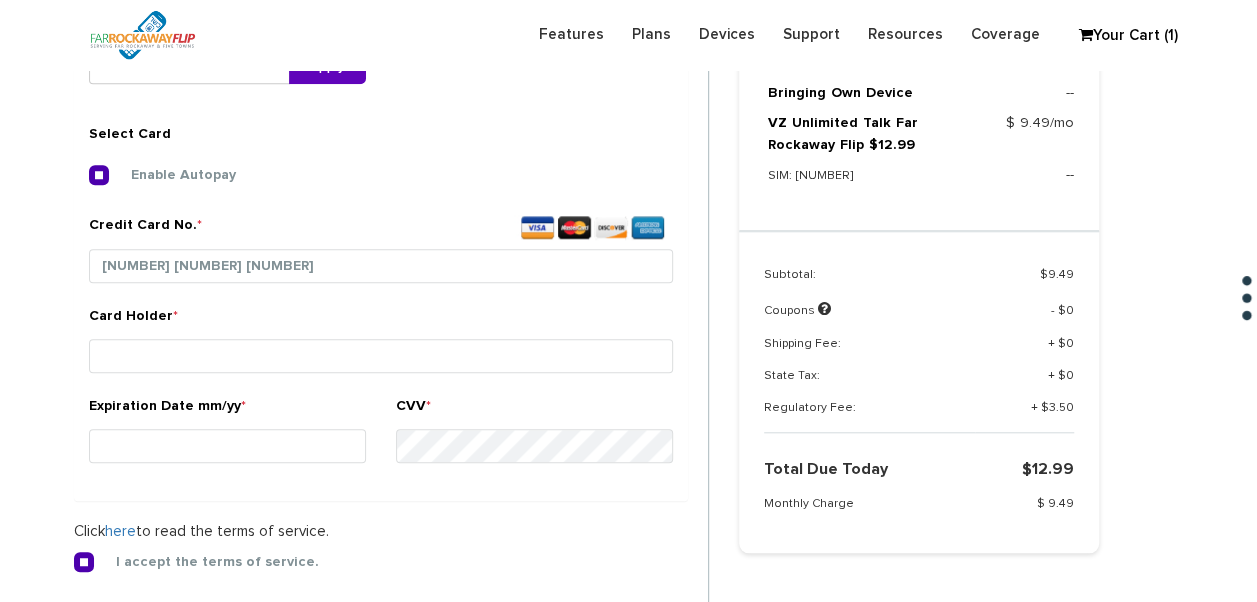 type on "4266 8414 0831 7004" 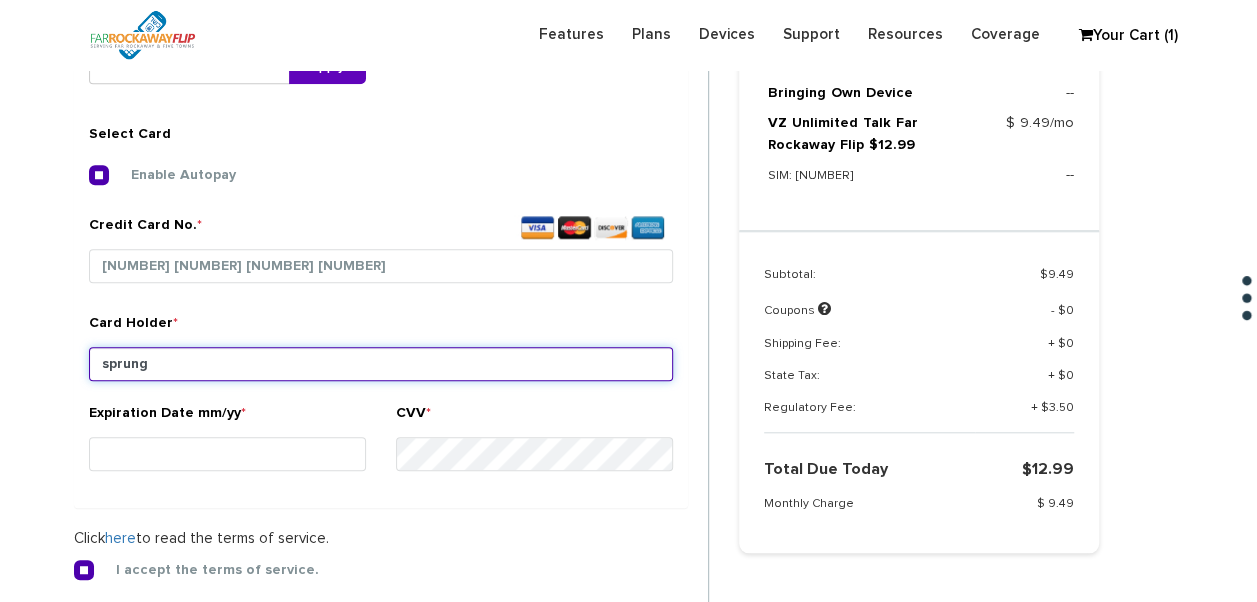 type on "sprung" 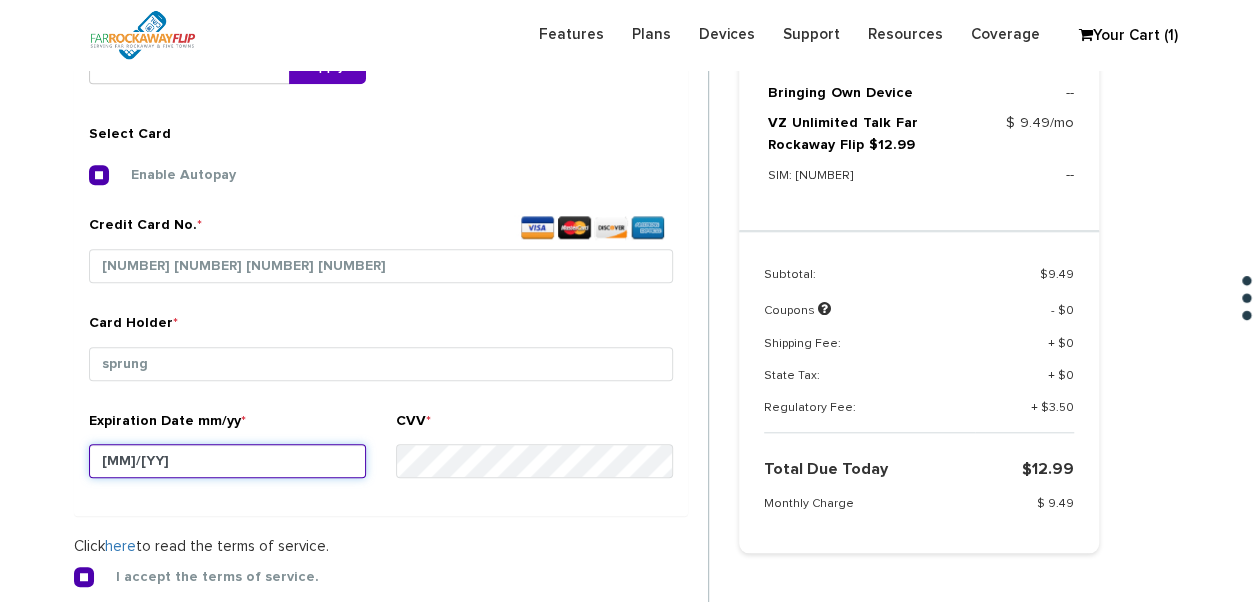 type on "03/30" 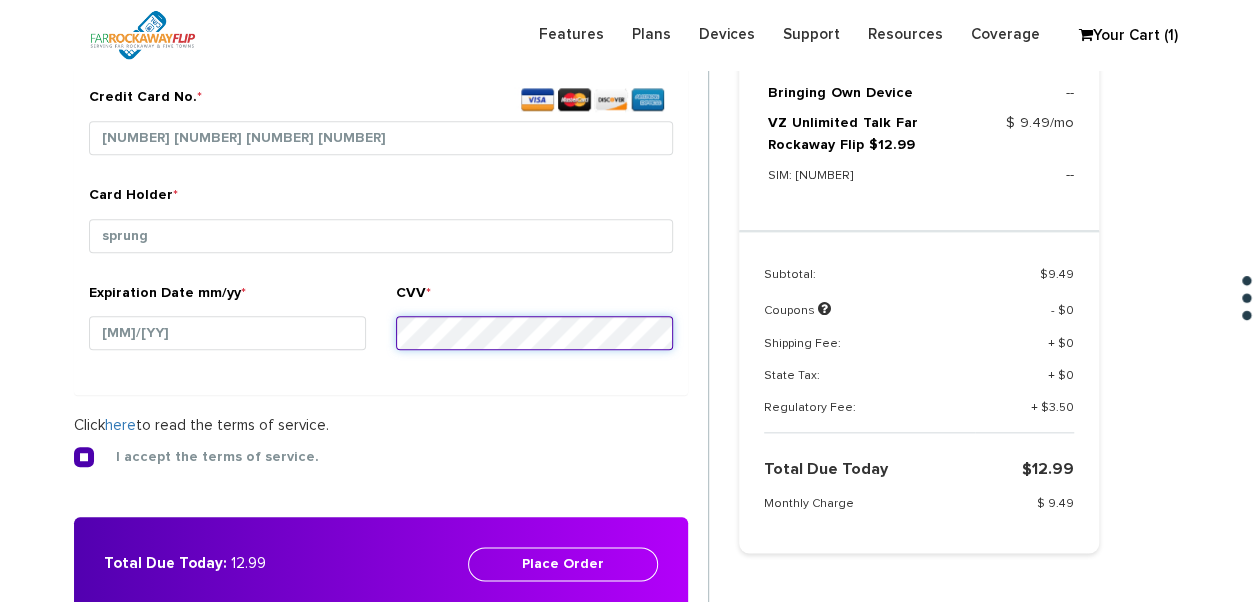 scroll, scrollTop: 944, scrollLeft: 0, axis: vertical 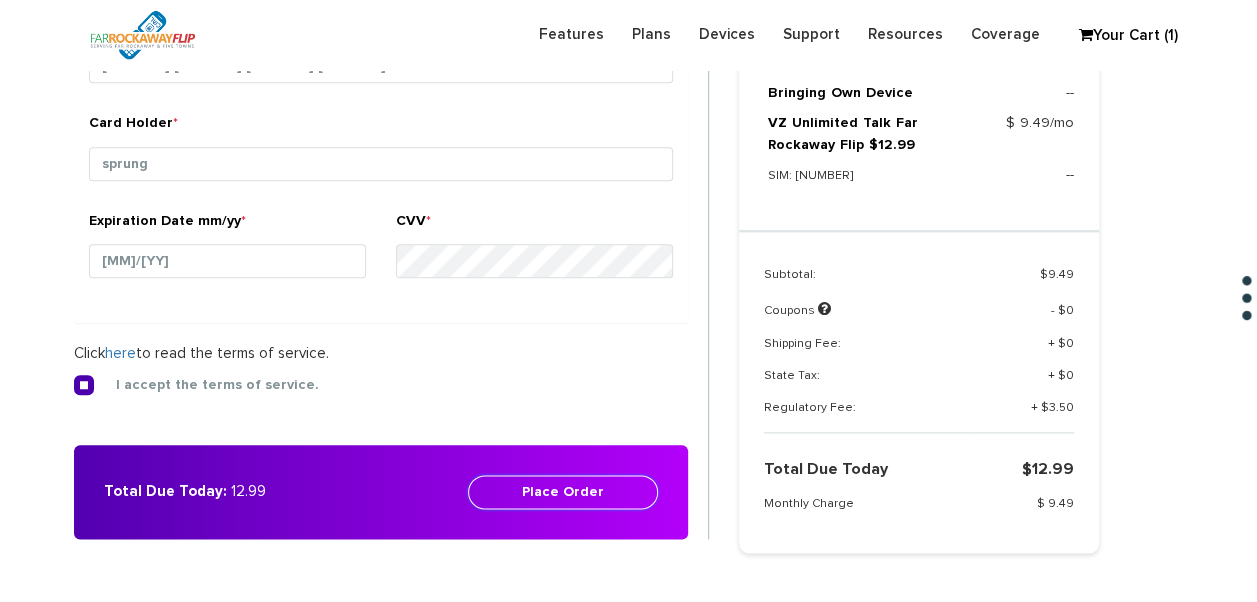click on "Place Order" at bounding box center [563, 492] 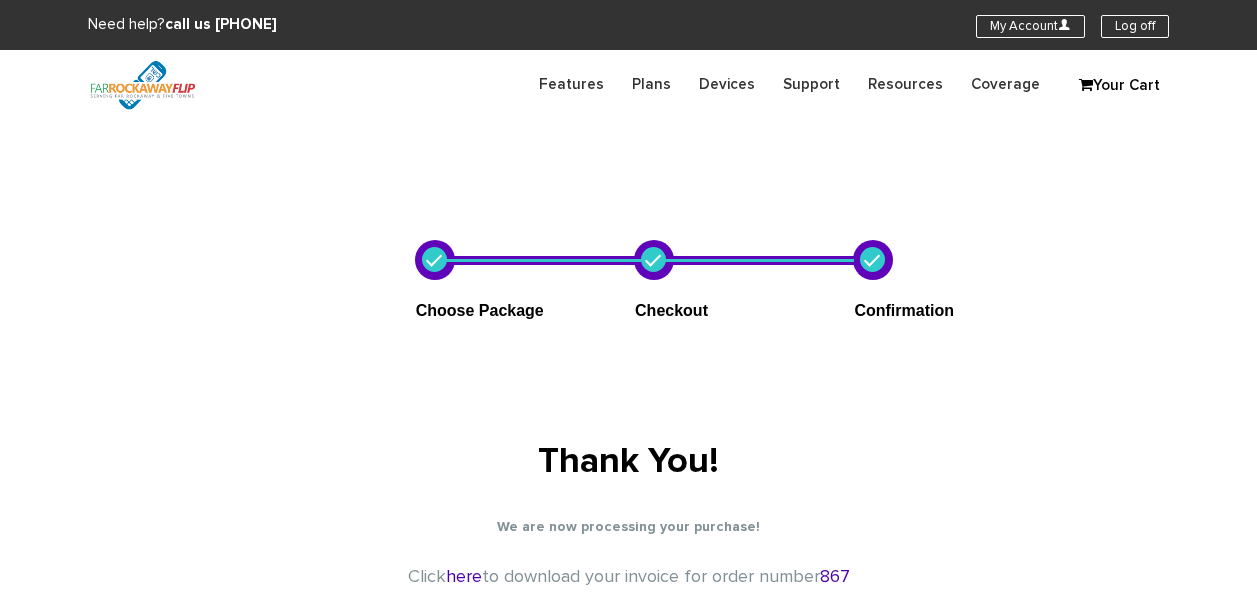 scroll, scrollTop: 0, scrollLeft: 0, axis: both 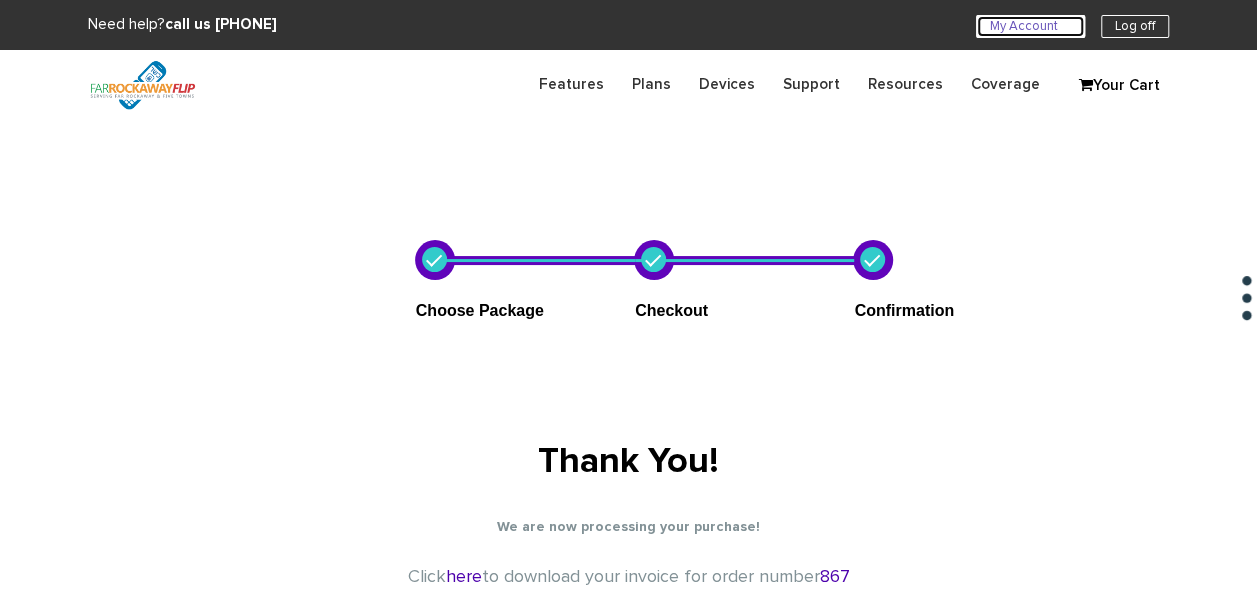 click on "My Account  U" at bounding box center (1030, 26) 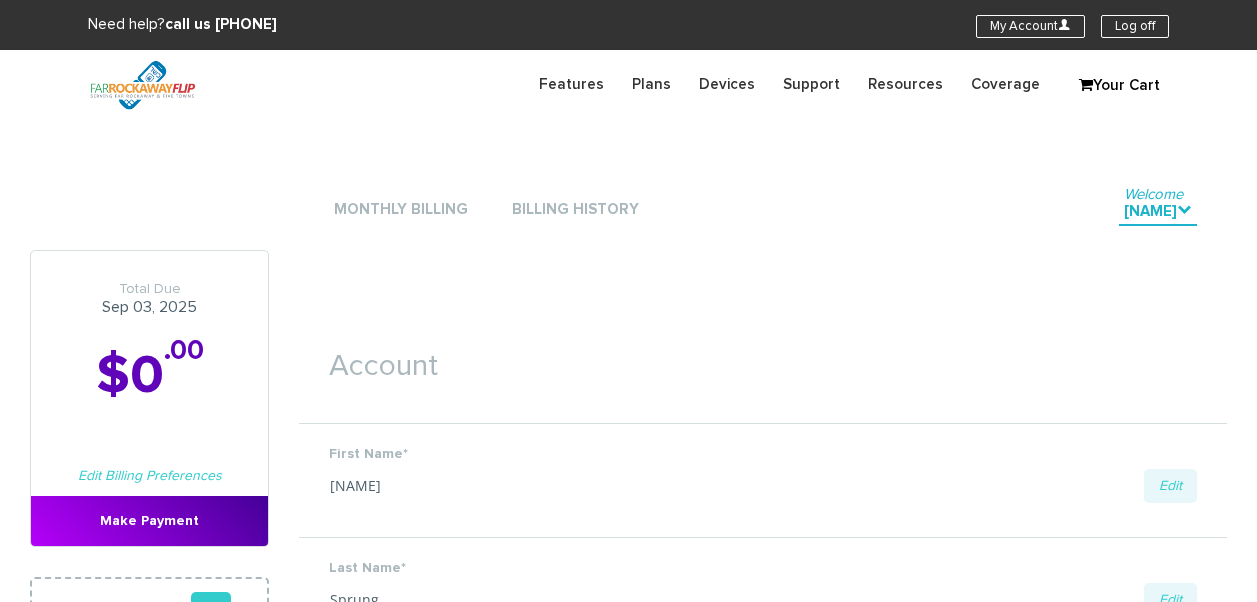 scroll, scrollTop: 0, scrollLeft: 0, axis: both 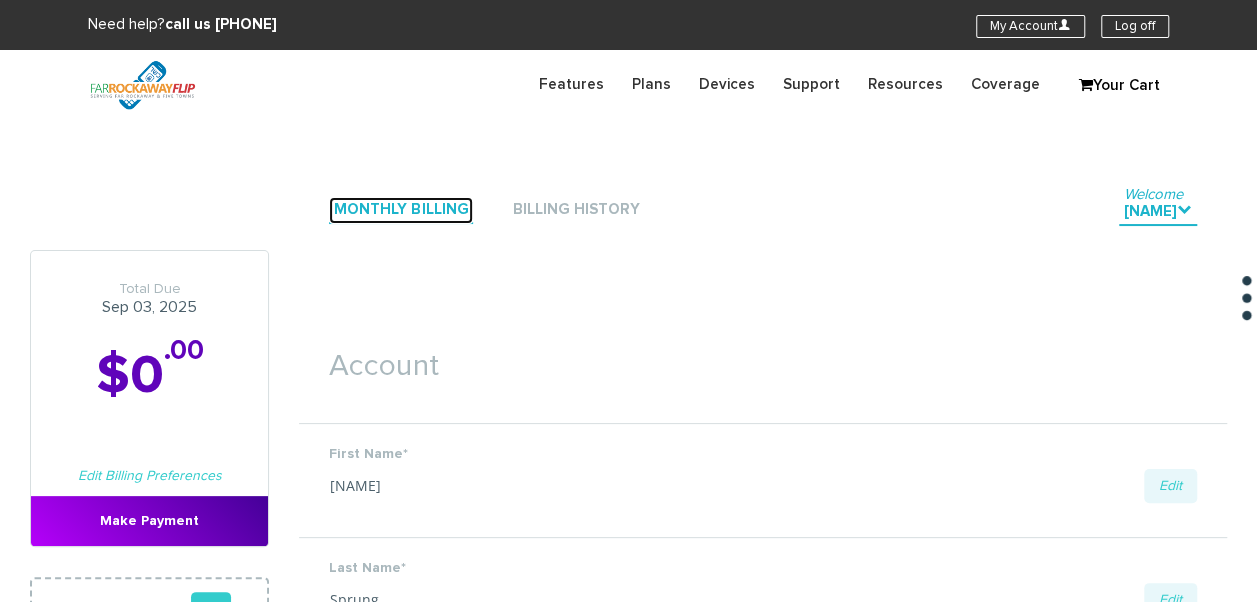 click on "Monthly Billing" at bounding box center [401, 210] 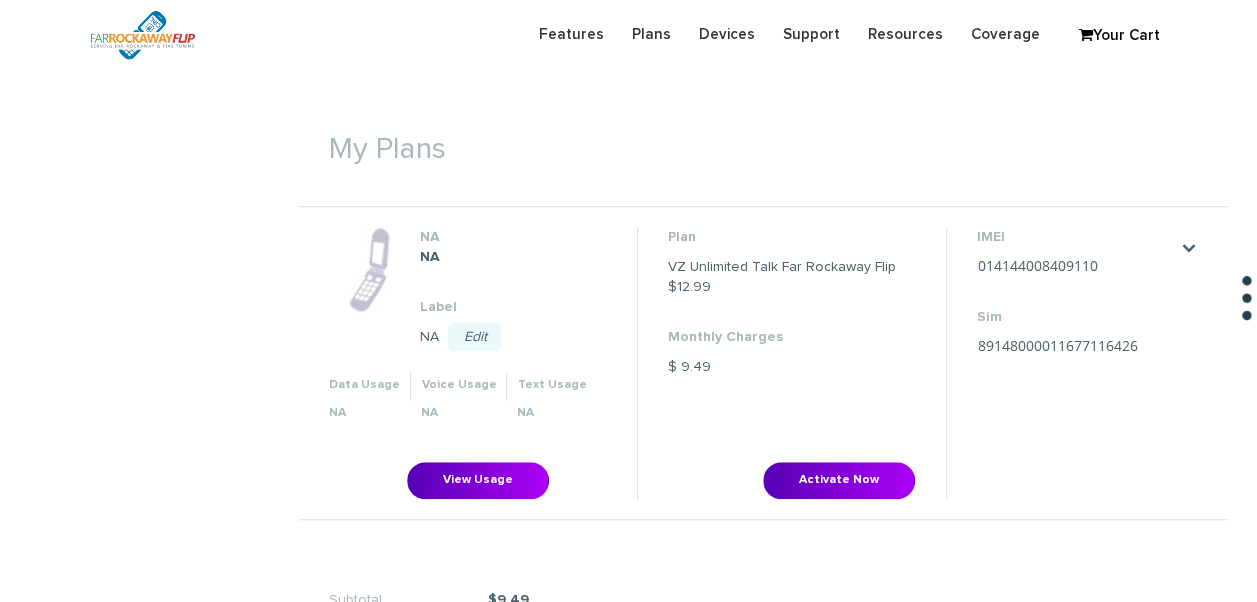 scroll, scrollTop: 700, scrollLeft: 0, axis: vertical 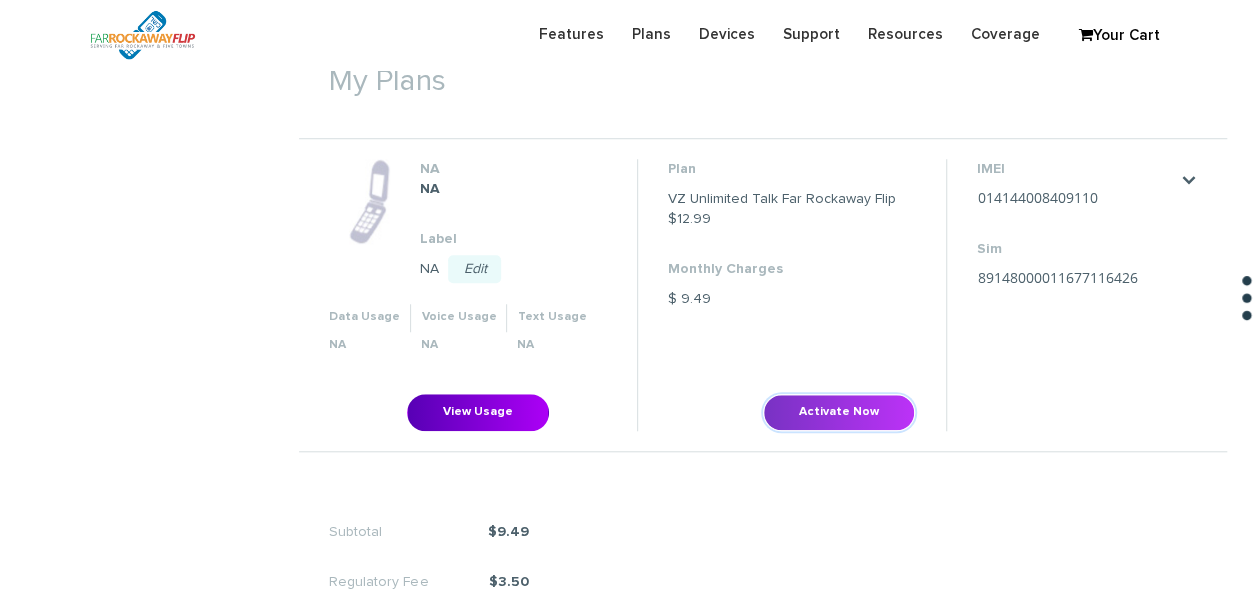 click on "Activate Now" at bounding box center (839, 412) 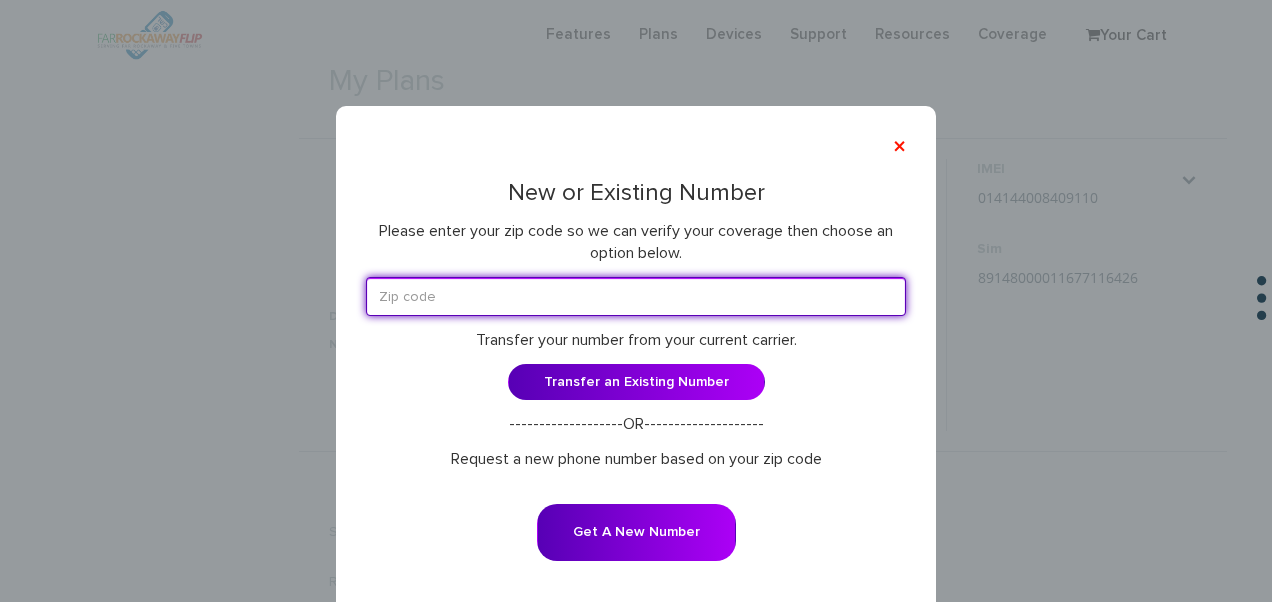 click at bounding box center (636, 296) 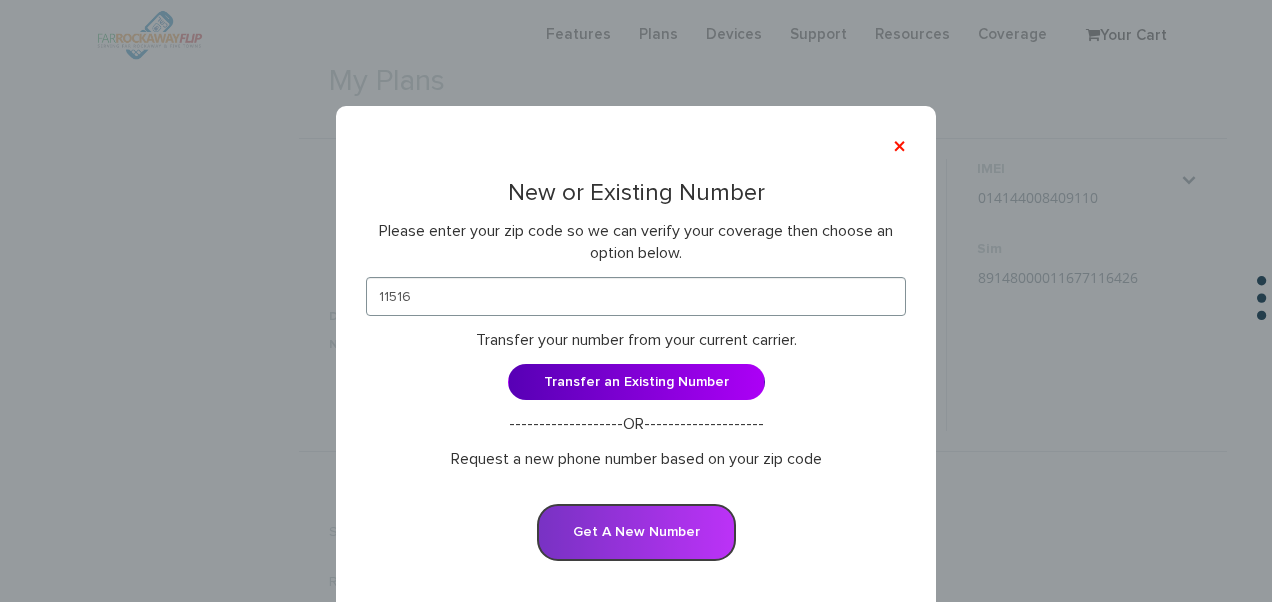 click on "Get A New Number" at bounding box center [636, 532] 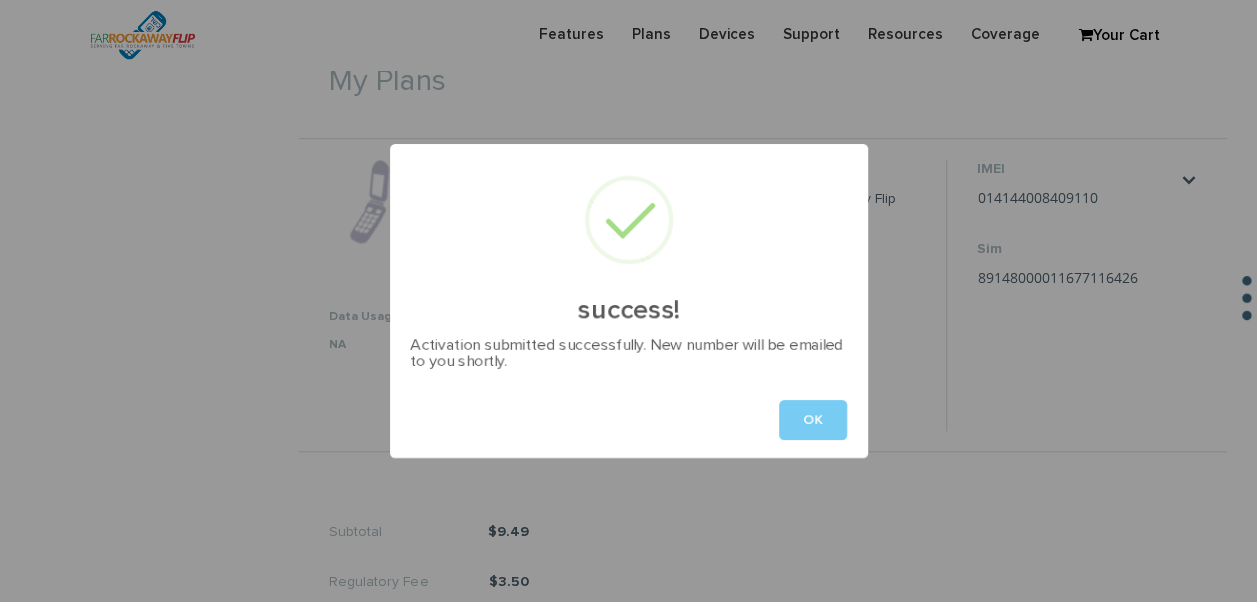click on "OK" at bounding box center (813, 420) 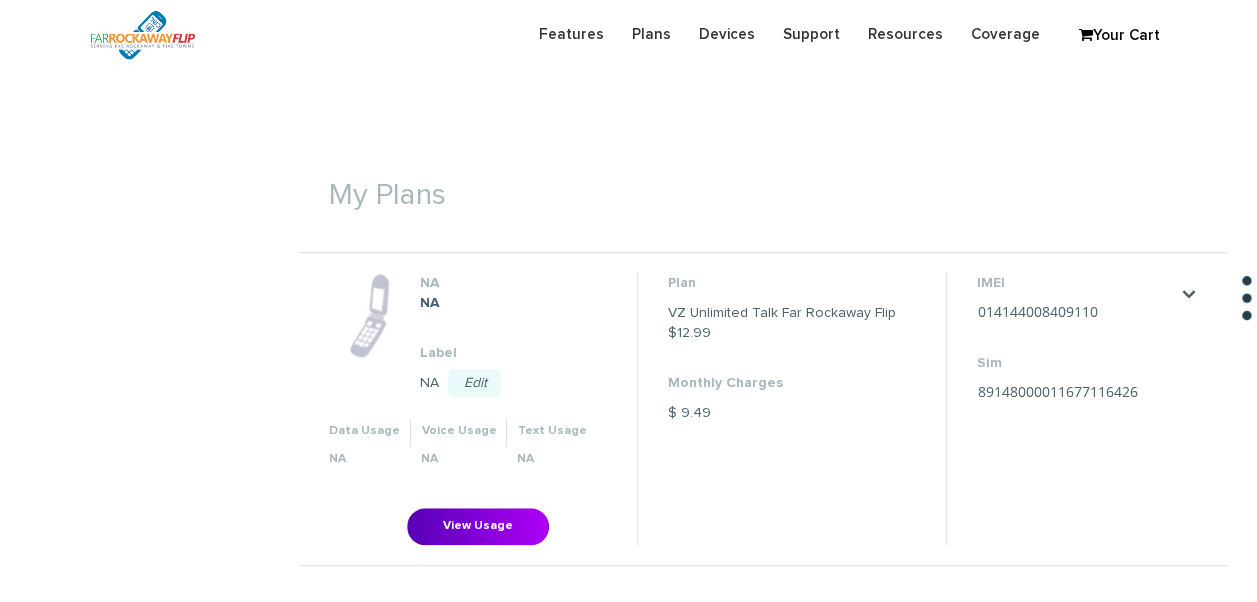 scroll, scrollTop: 433, scrollLeft: 0, axis: vertical 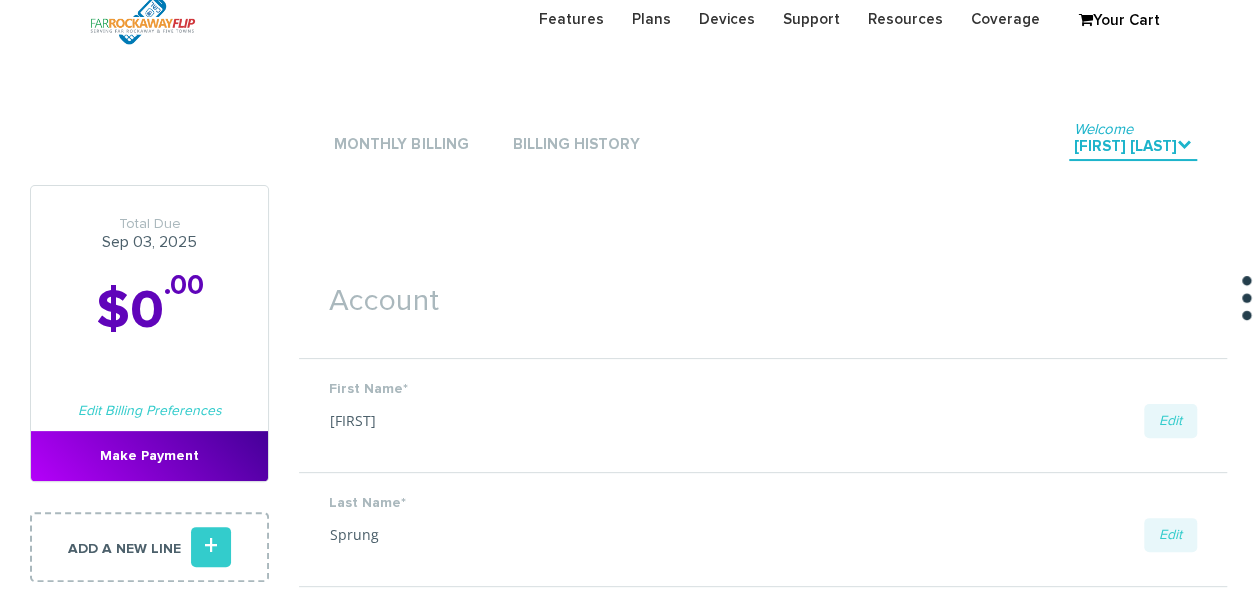 click on "Monthly Billing" at bounding box center [401, 145] 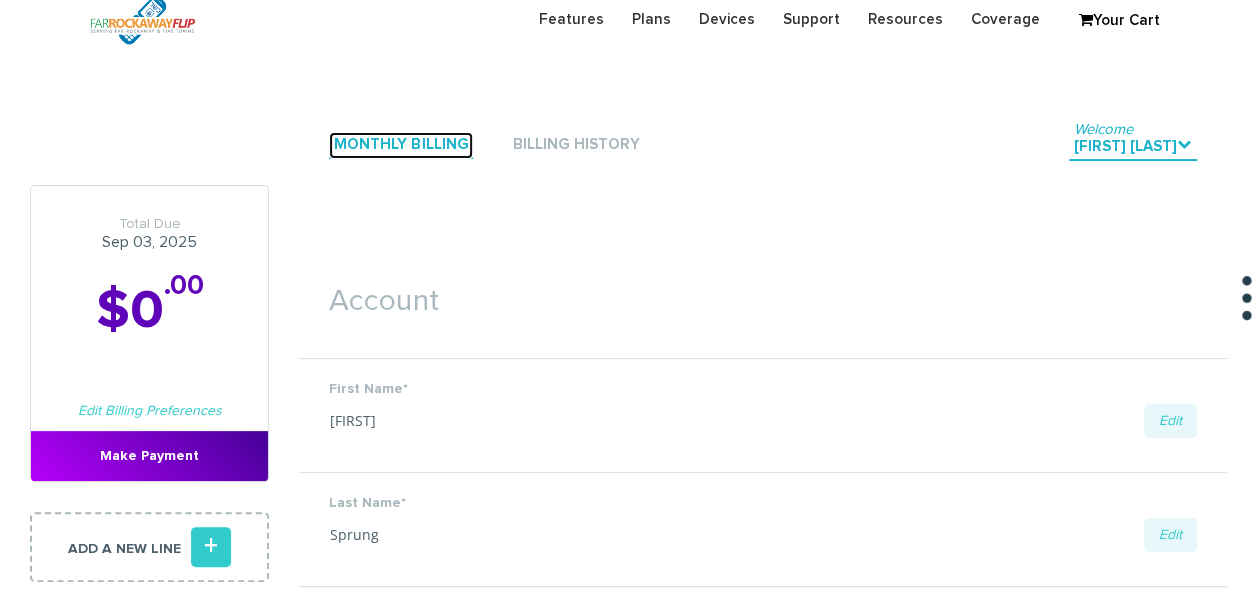 click on "Monthly Billing" at bounding box center (401, 145) 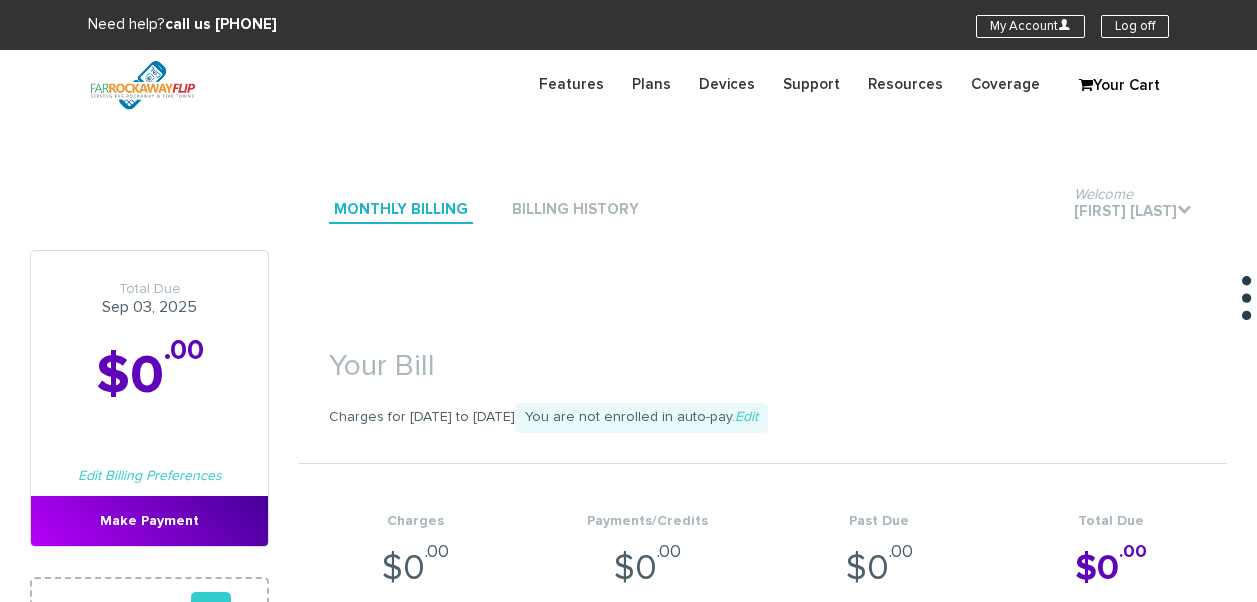 scroll, scrollTop: 0, scrollLeft: 0, axis: both 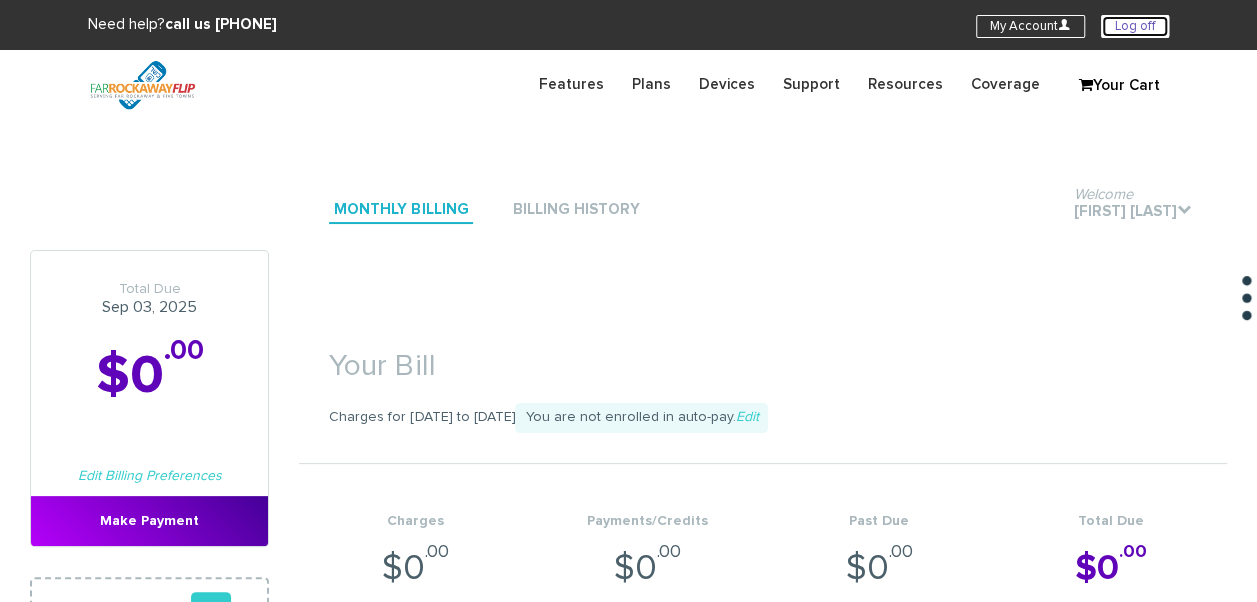 click on "Log off" at bounding box center (1135, 26) 